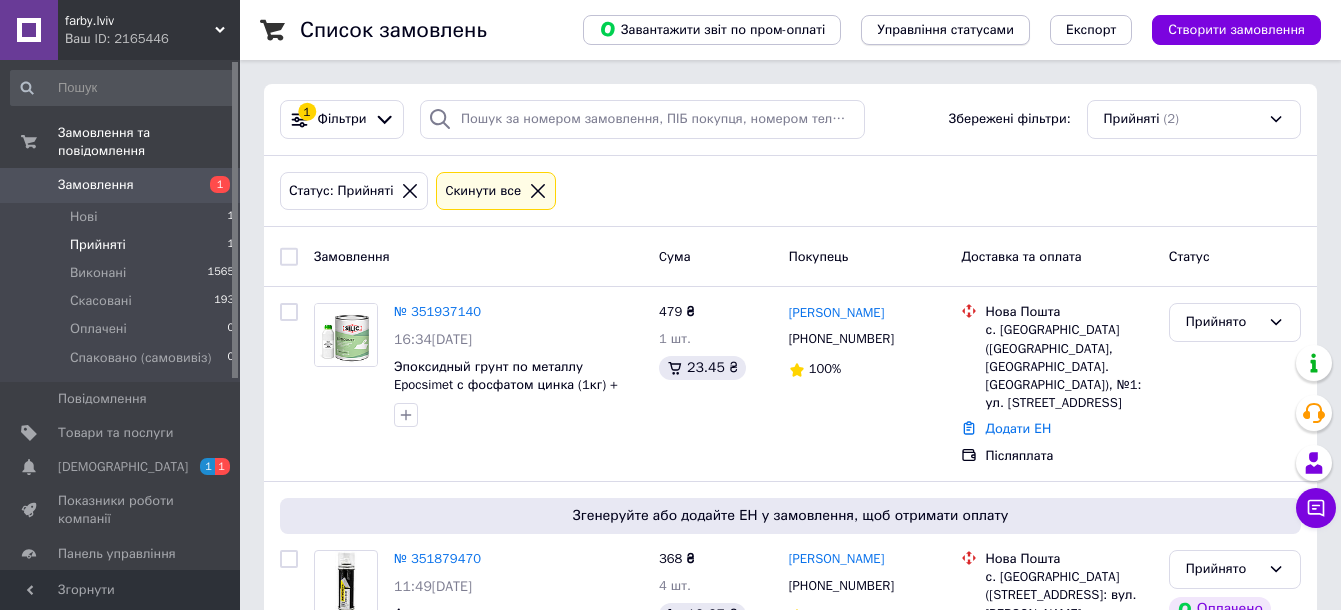 scroll, scrollTop: 0, scrollLeft: 0, axis: both 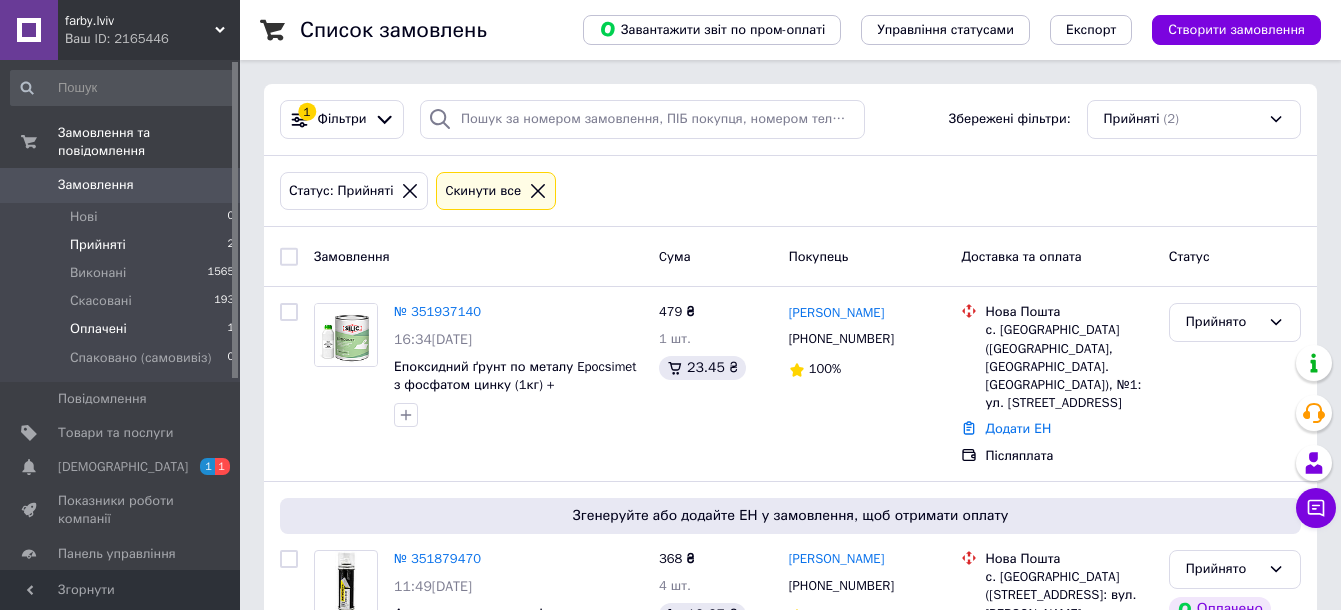 click on "Оплачені 1" at bounding box center (123, 329) 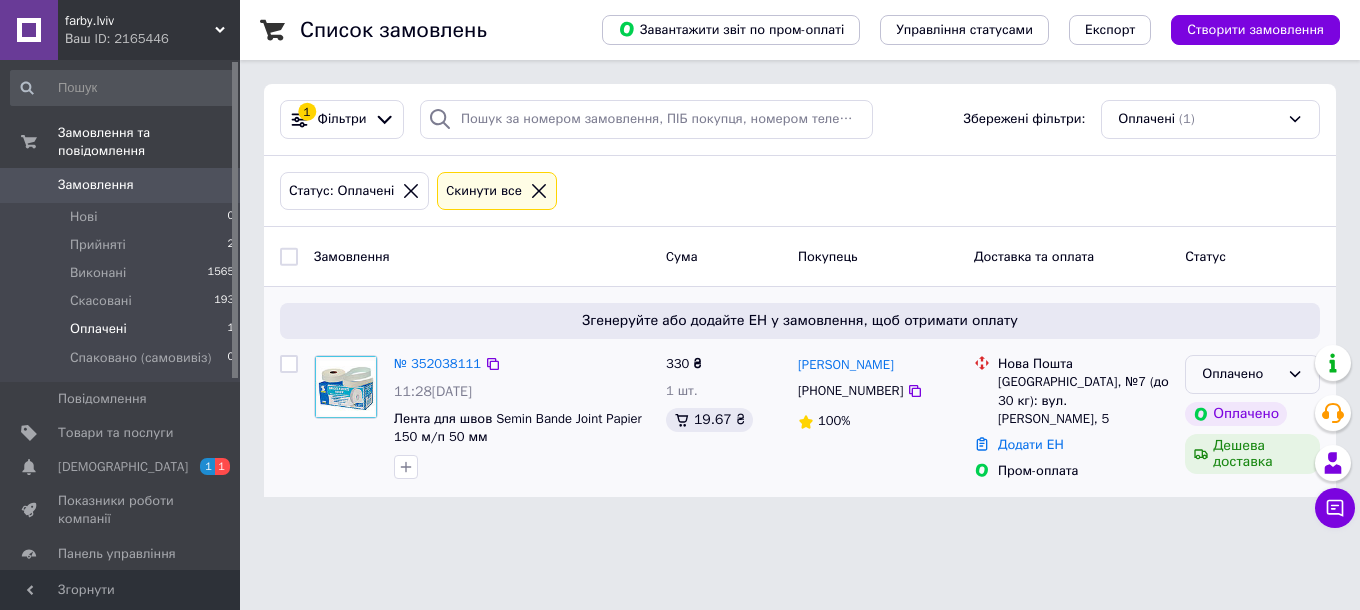 click on "Оплачено" at bounding box center (1240, 374) 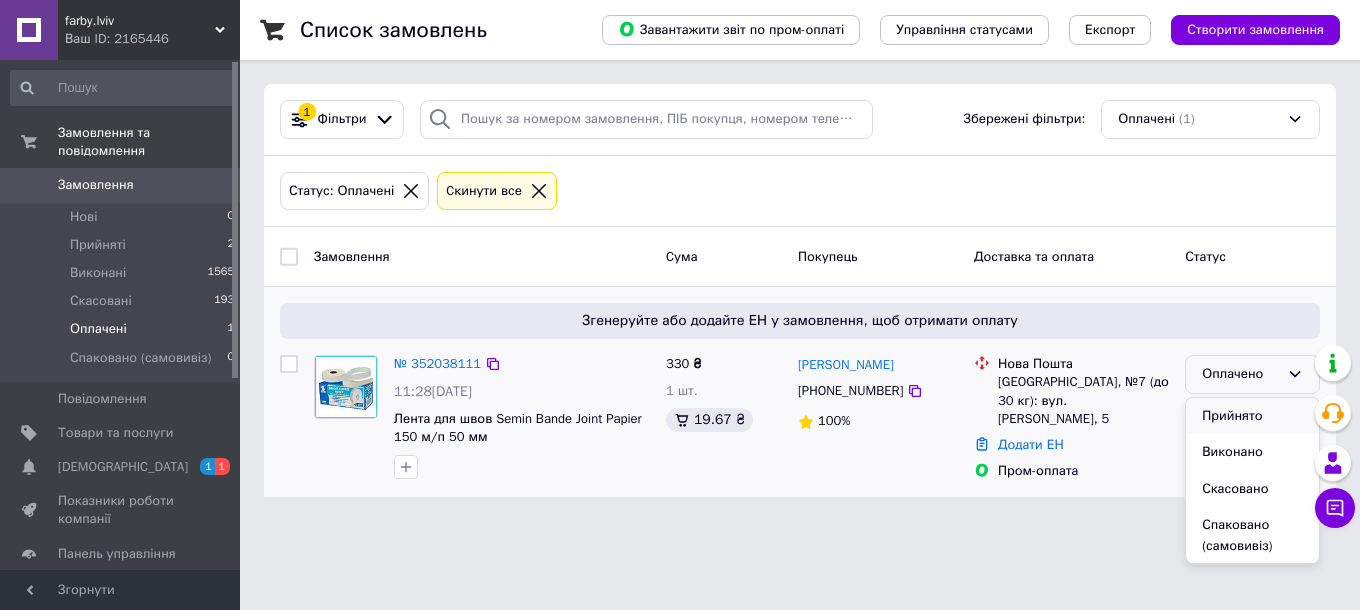 click on "Прийнято" at bounding box center (1252, 416) 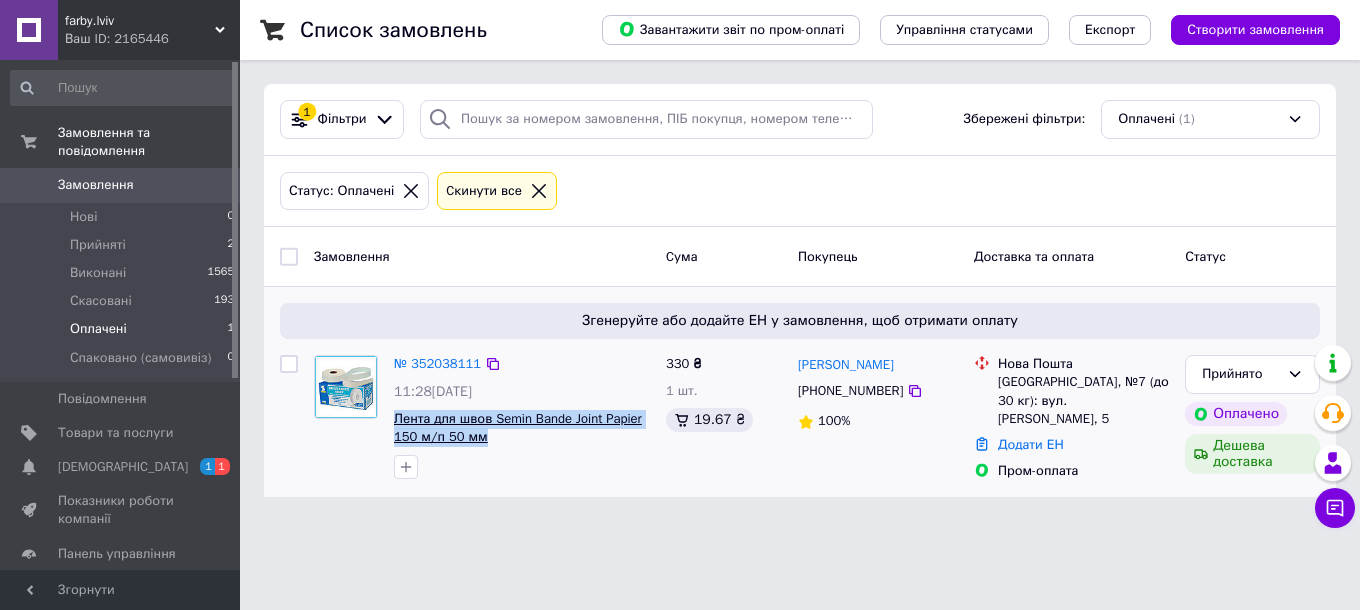 drag, startPoint x: 491, startPoint y: 443, endPoint x: 396, endPoint y: 425, distance: 96.69022 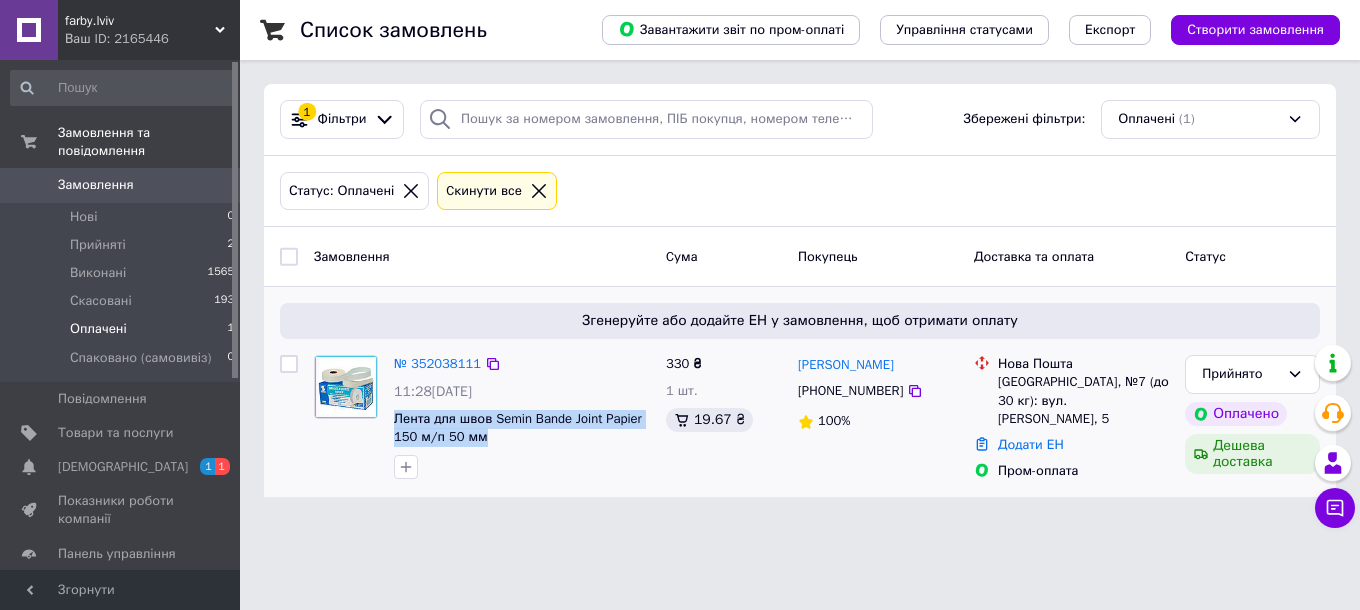 copy on "Лента для швов Semin Bande Joint Papier 150 м/п 50 мм" 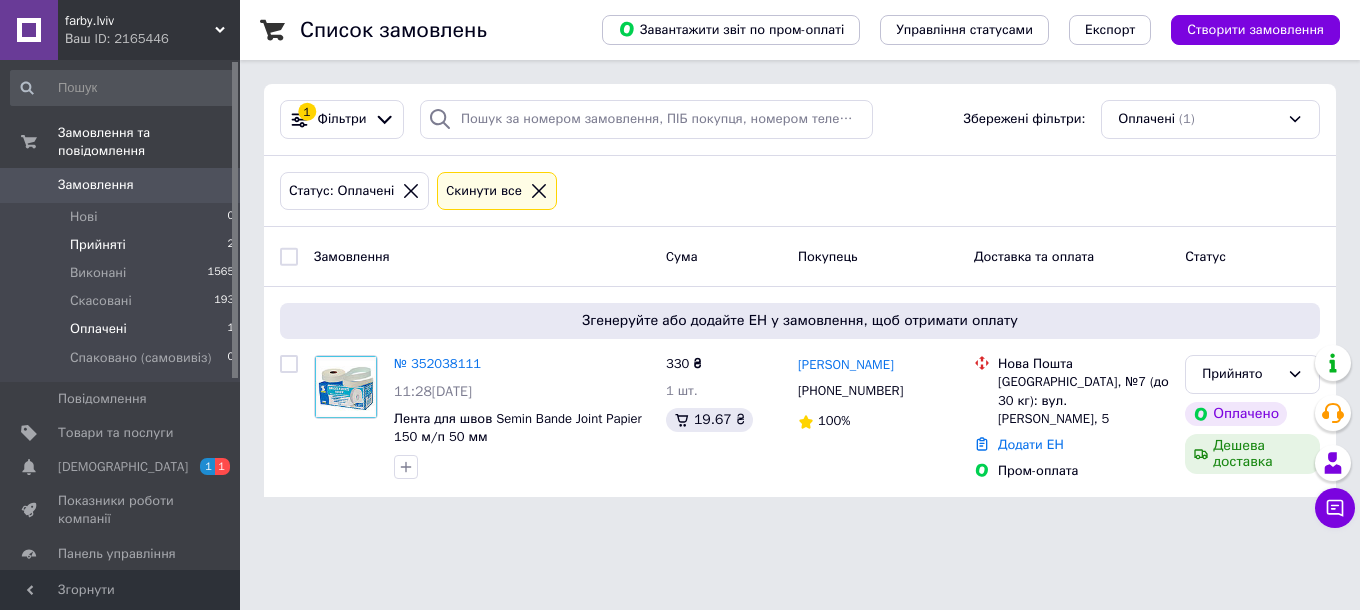 click on "Прийняті 2" at bounding box center (123, 245) 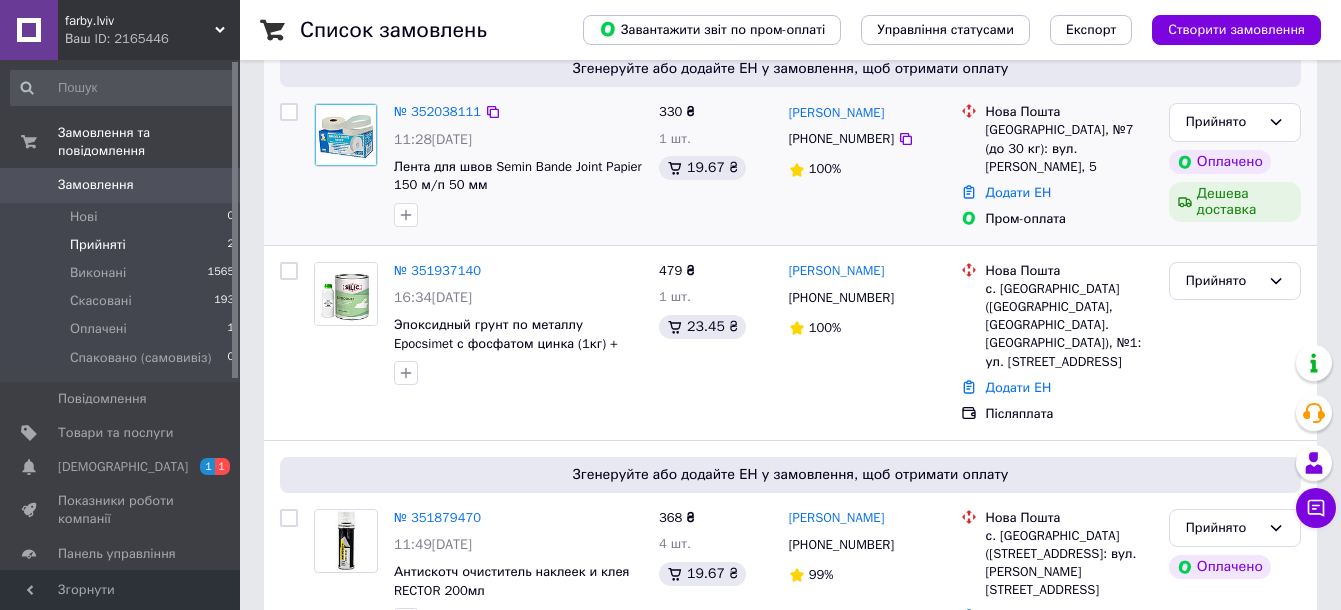 scroll, scrollTop: 296, scrollLeft: 0, axis: vertical 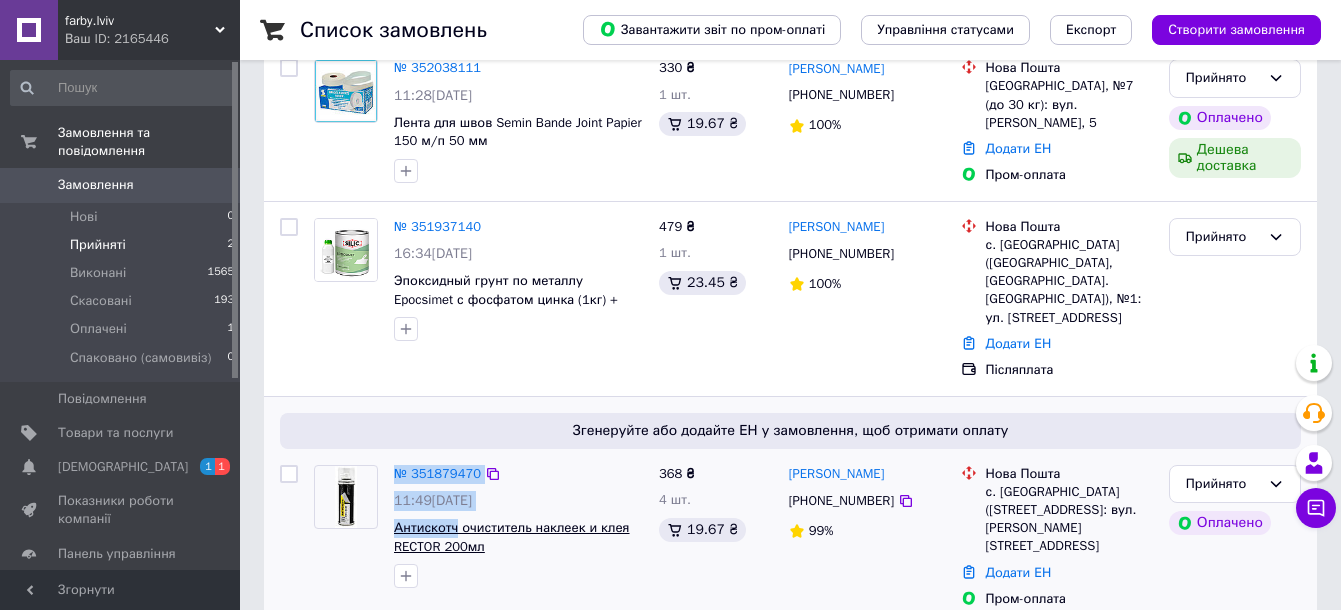 drag, startPoint x: 389, startPoint y: 507, endPoint x: 456, endPoint y: 509, distance: 67.02985 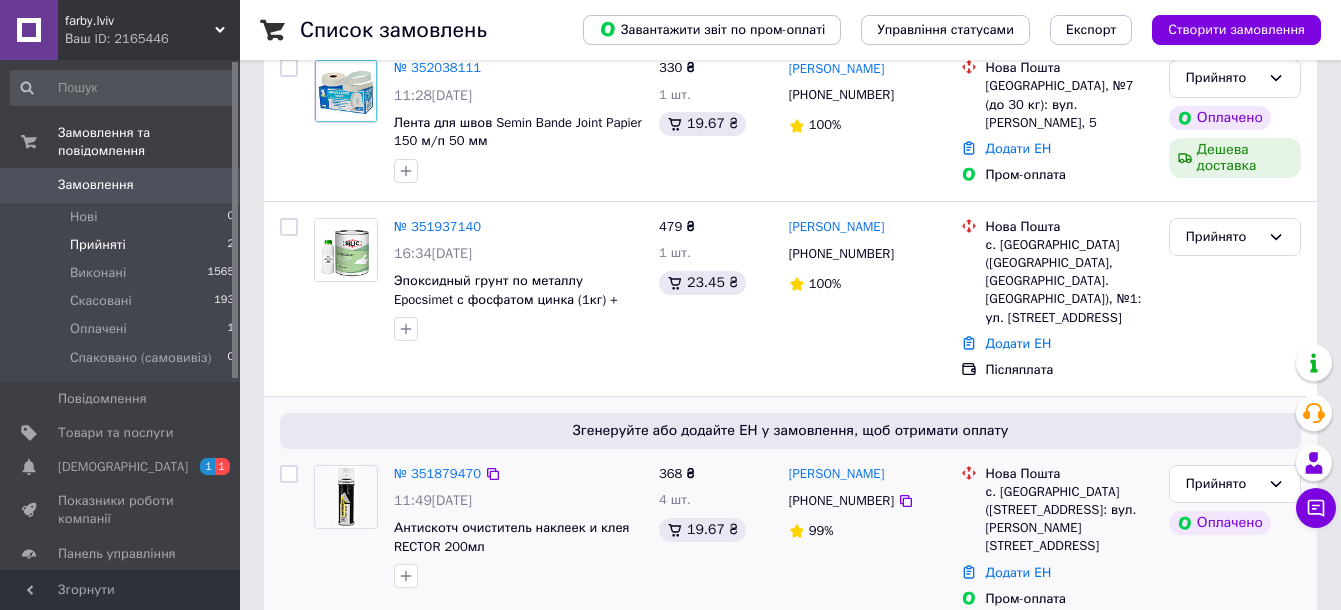drag, startPoint x: 514, startPoint y: 560, endPoint x: 471, endPoint y: 537, distance: 48.76474 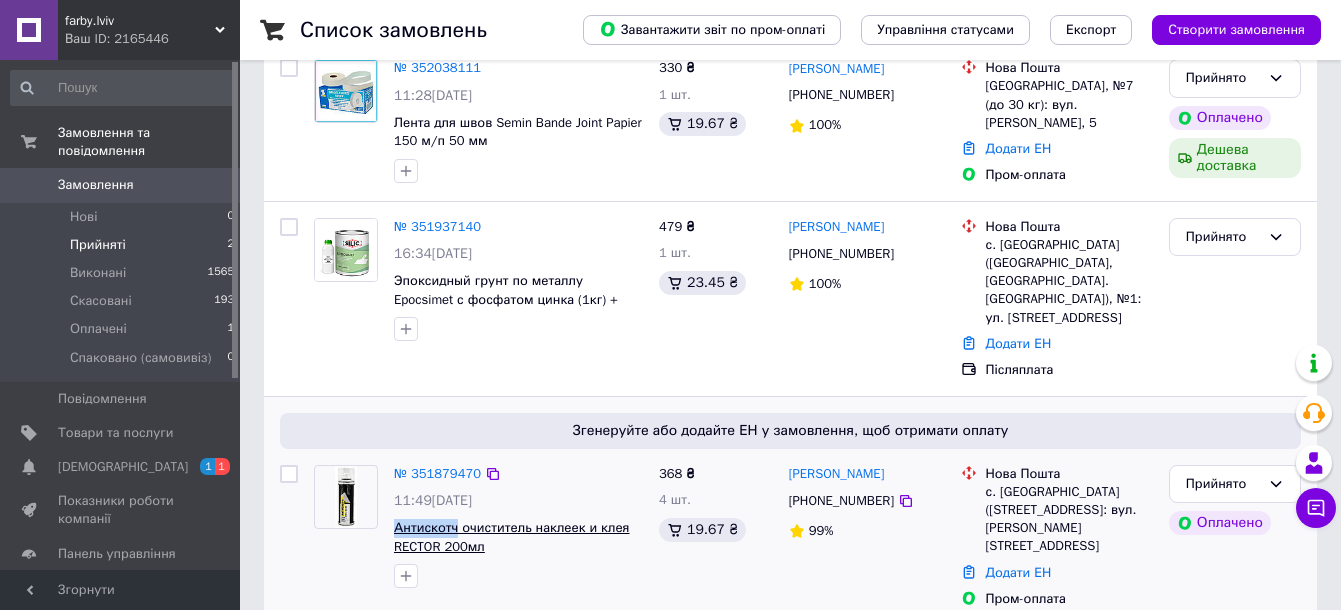 drag, startPoint x: 391, startPoint y: 511, endPoint x: 456, endPoint y: 507, distance: 65.12296 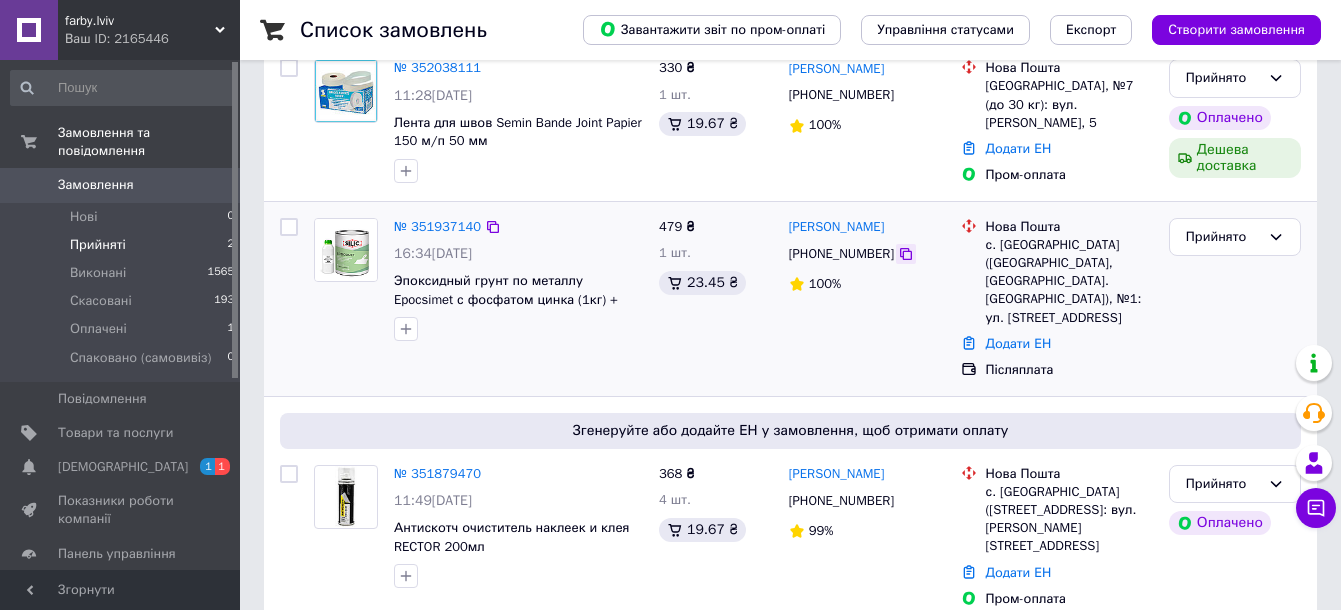 click 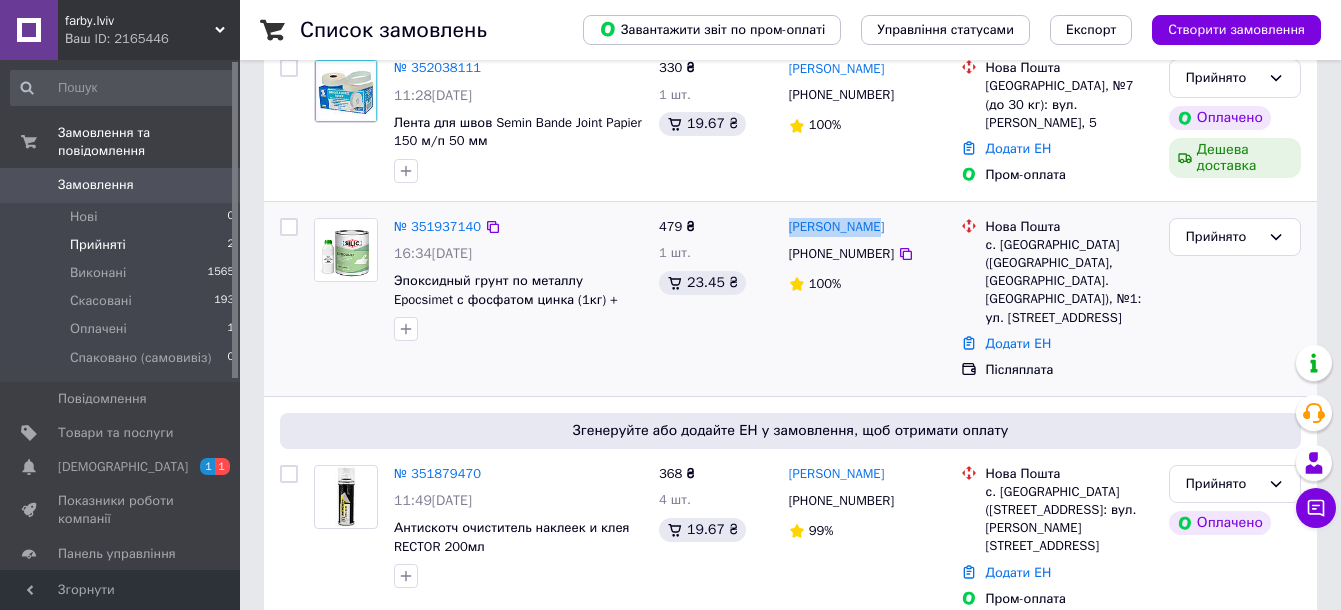 drag, startPoint x: 892, startPoint y: 225, endPoint x: 787, endPoint y: 231, distance: 105.17129 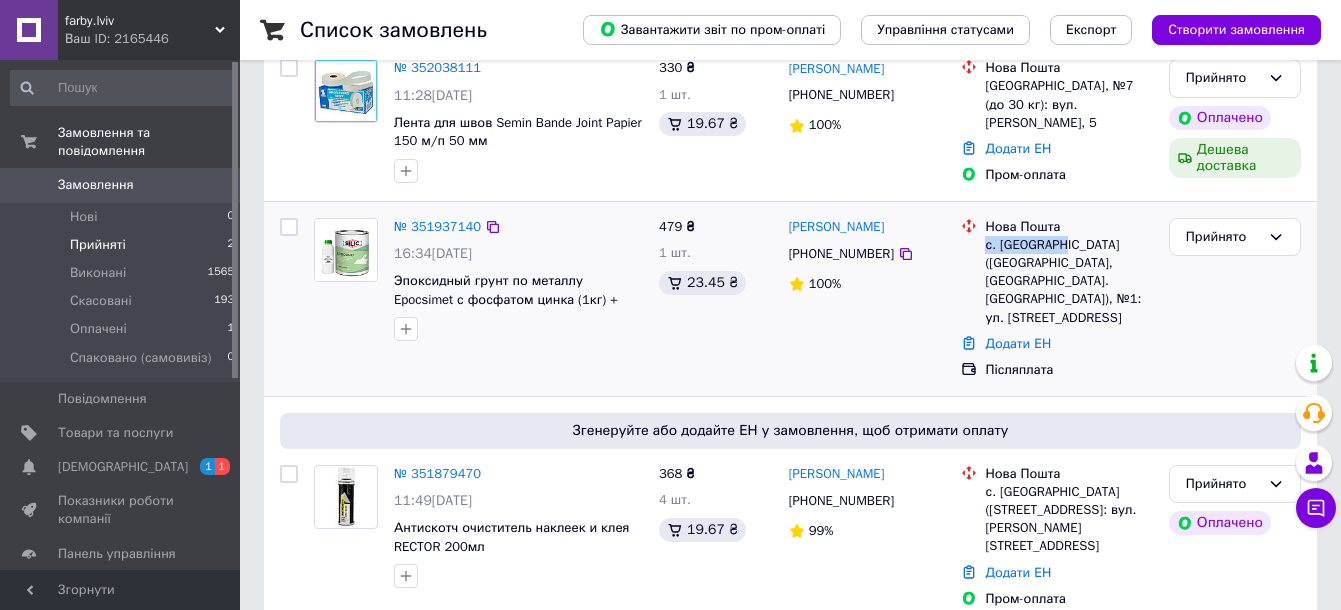 drag, startPoint x: 985, startPoint y: 246, endPoint x: 1059, endPoint y: 242, distance: 74.10803 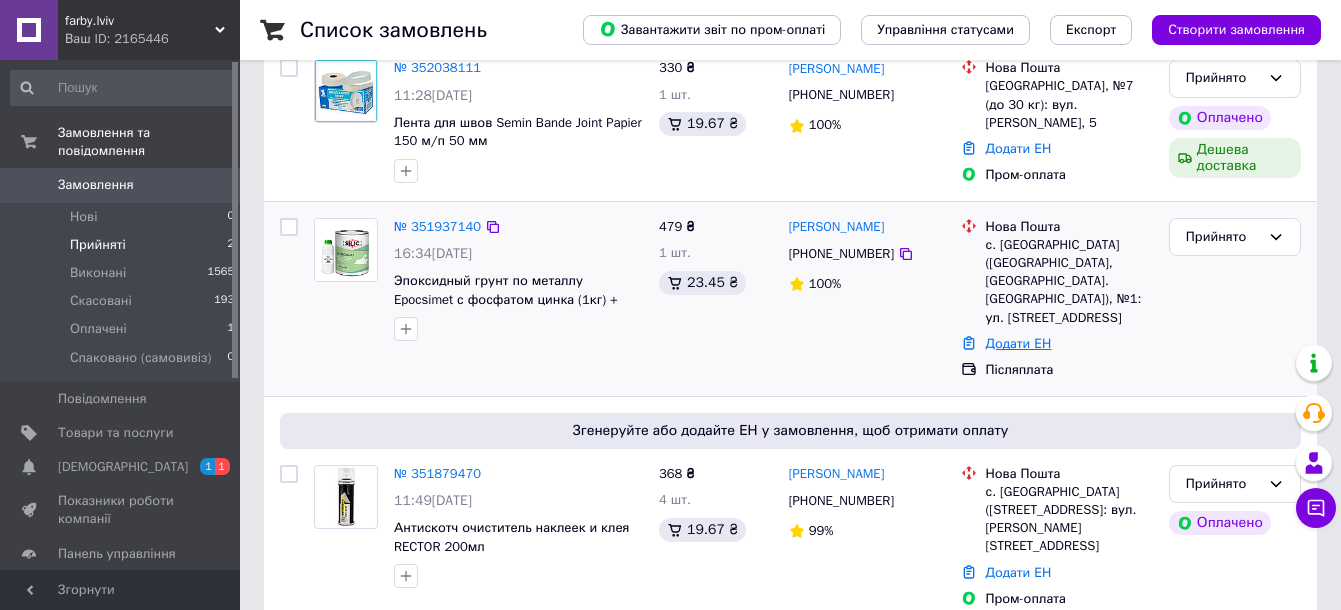 click on "Додати ЕН" at bounding box center (1018, 343) 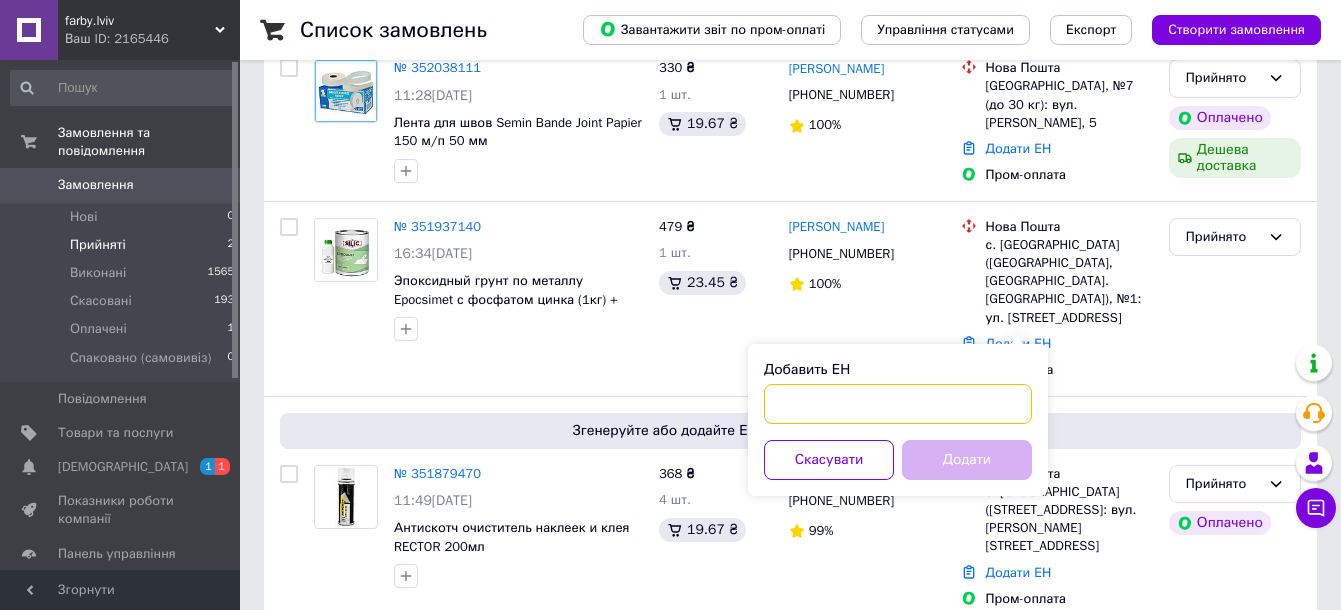 click on "Добавить ЕН" at bounding box center [898, 404] 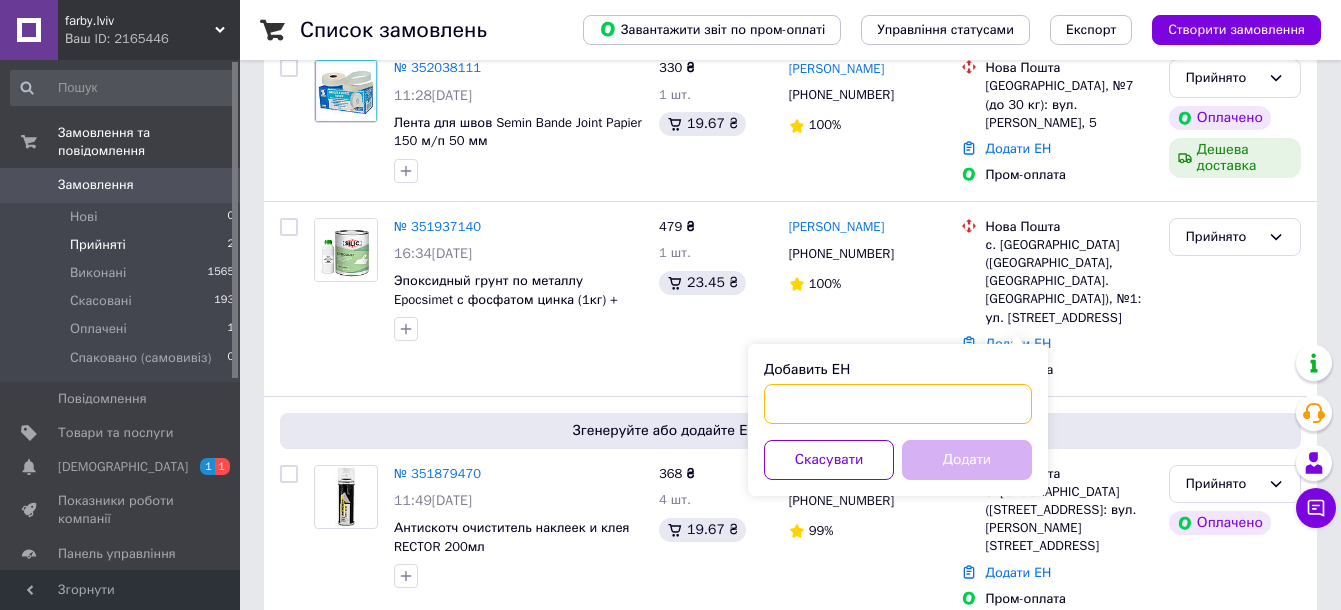 paste on "20451203036860" 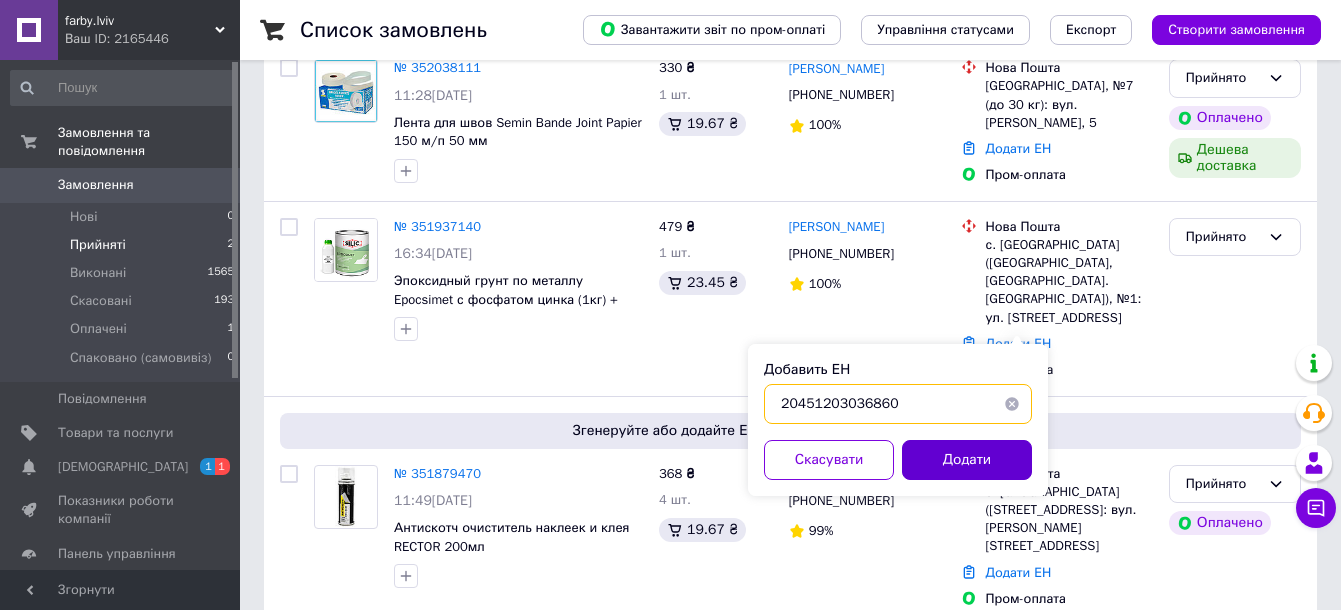 type on "20451203036860" 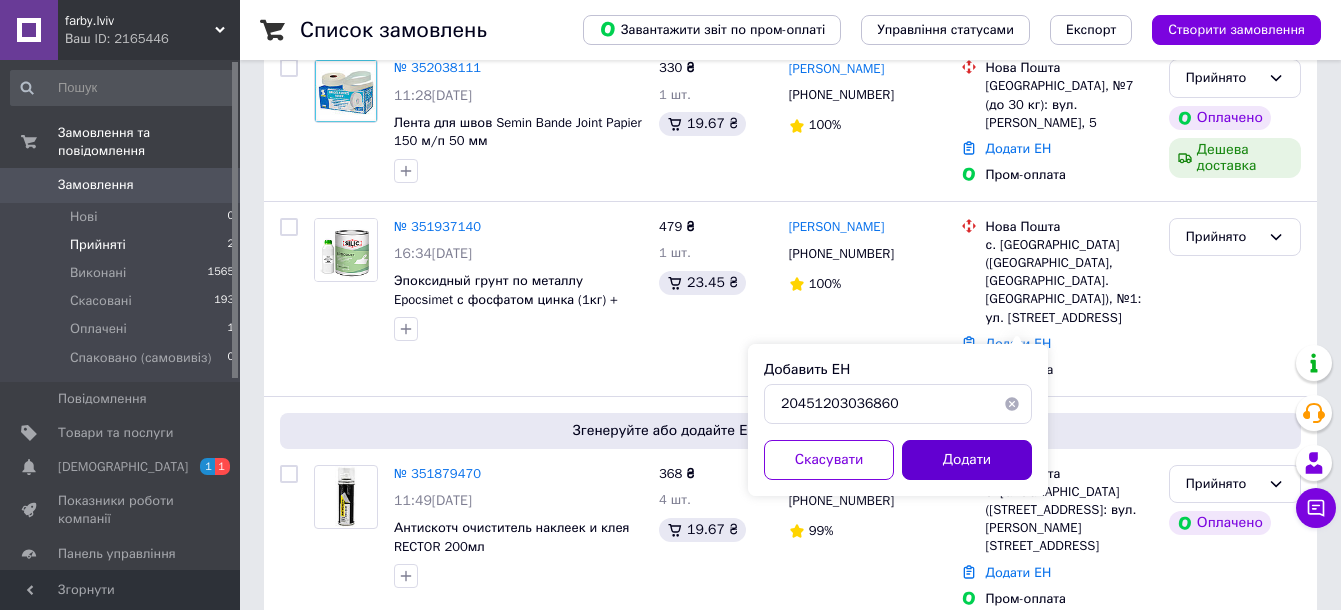 click on "Додати" at bounding box center (967, 460) 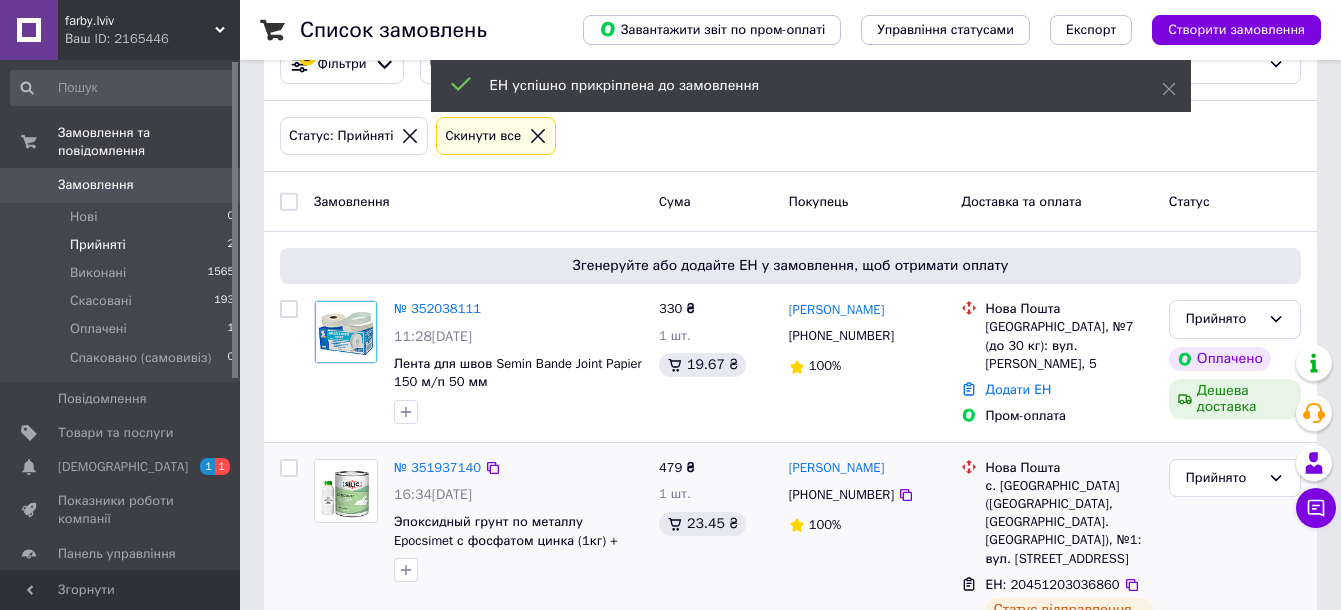 scroll, scrollTop: 46, scrollLeft: 0, axis: vertical 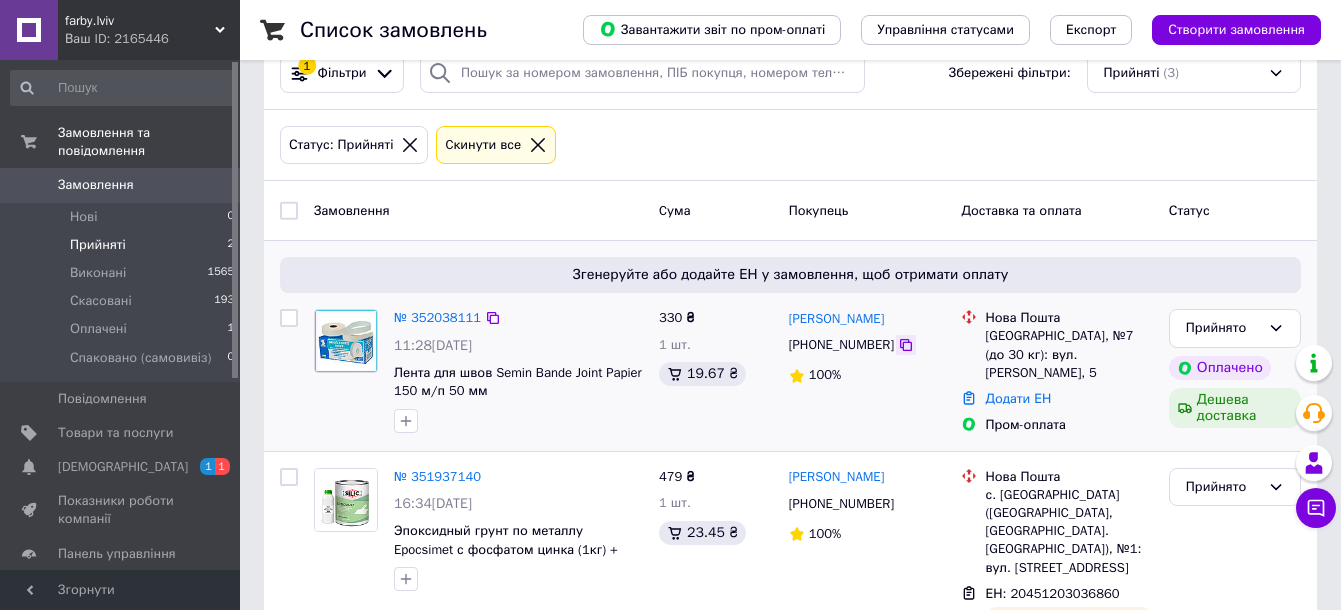 click 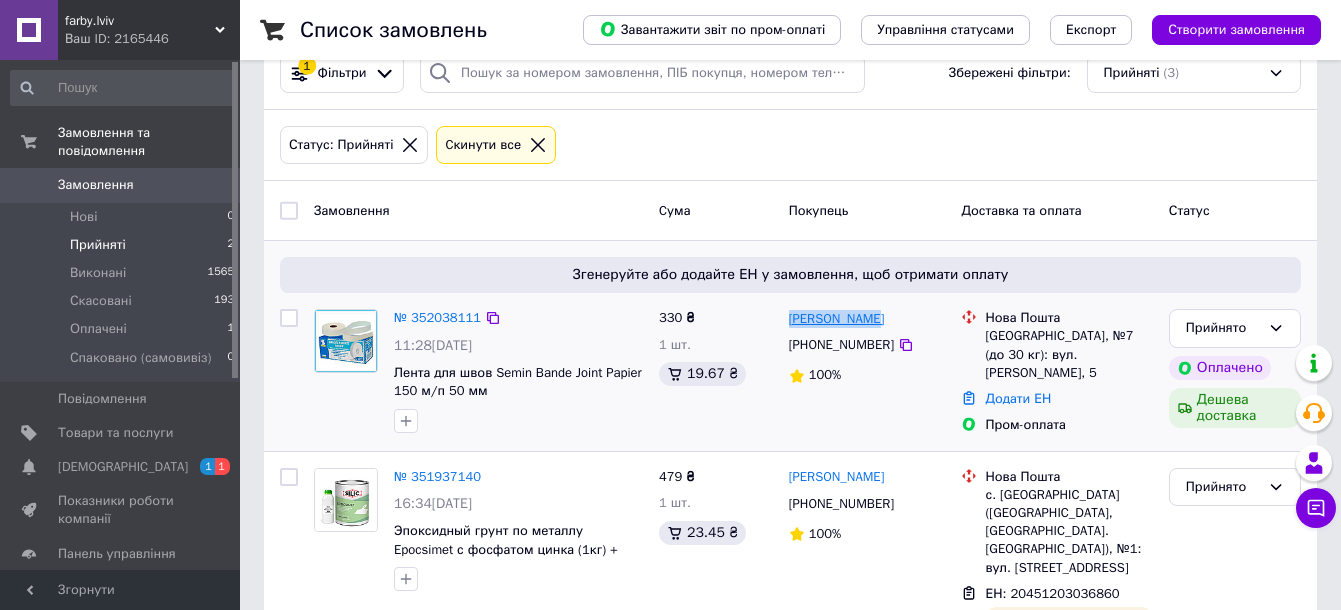 drag, startPoint x: 879, startPoint y: 322, endPoint x: 788, endPoint y: 319, distance: 91.04944 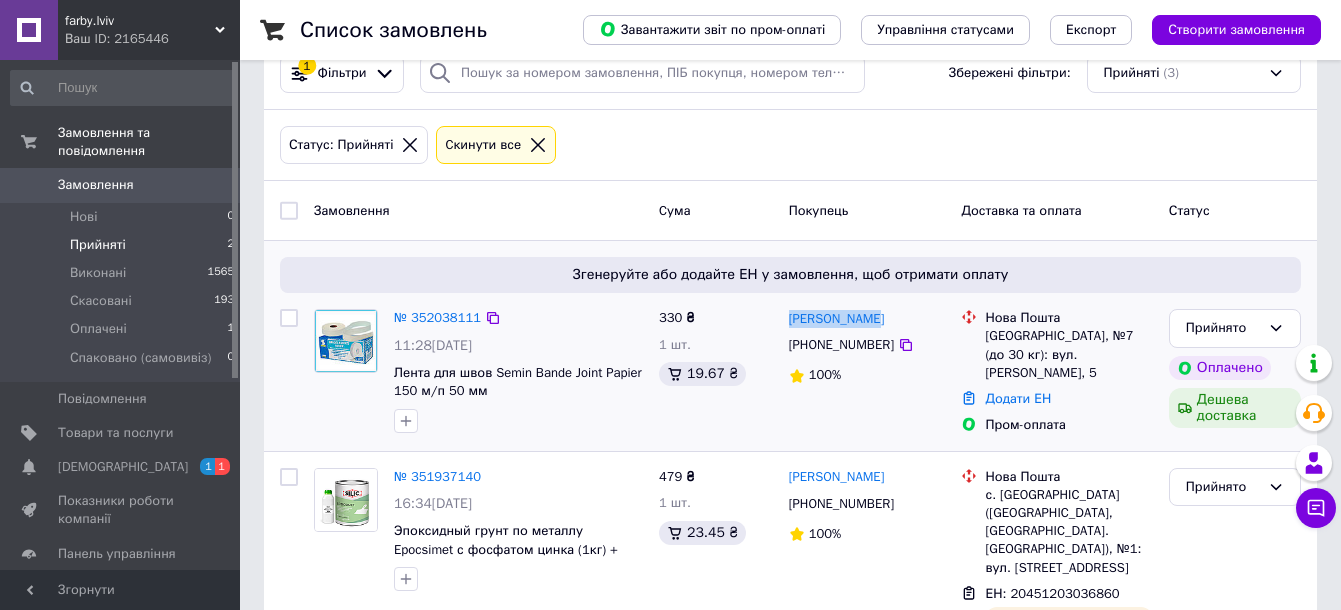 copy on "[PERSON_NAME]" 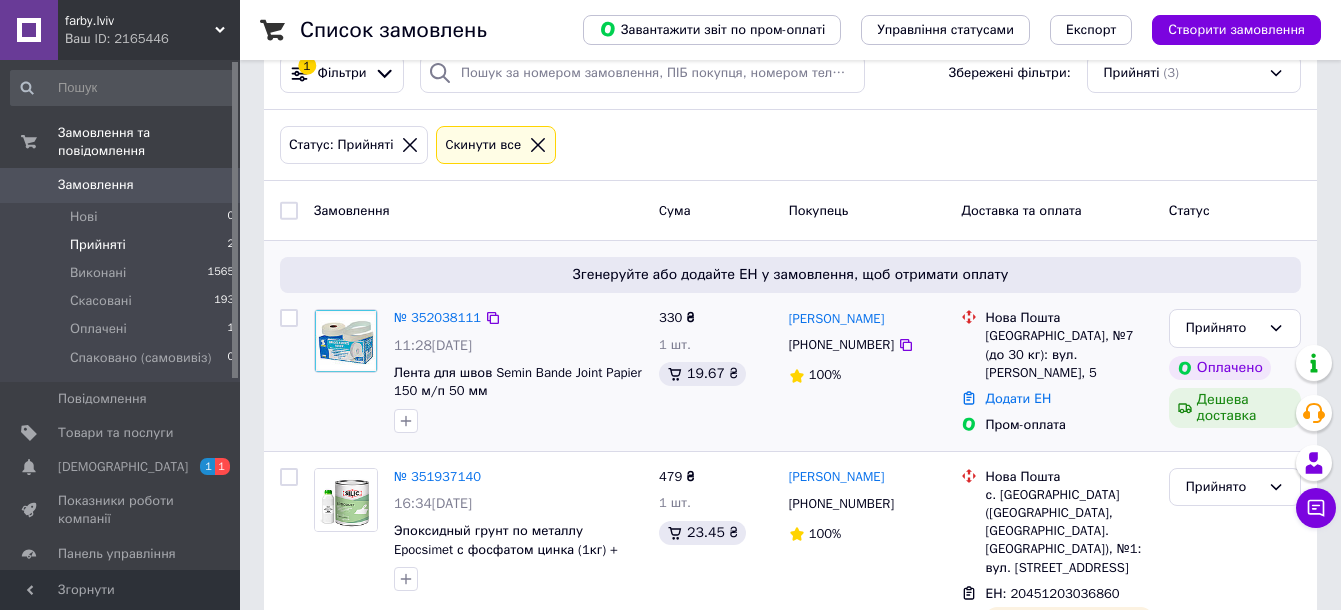 click on "[GEOGRAPHIC_DATA], №7 (до 30 кг): вул. [PERSON_NAME], 5" at bounding box center (1068, 354) 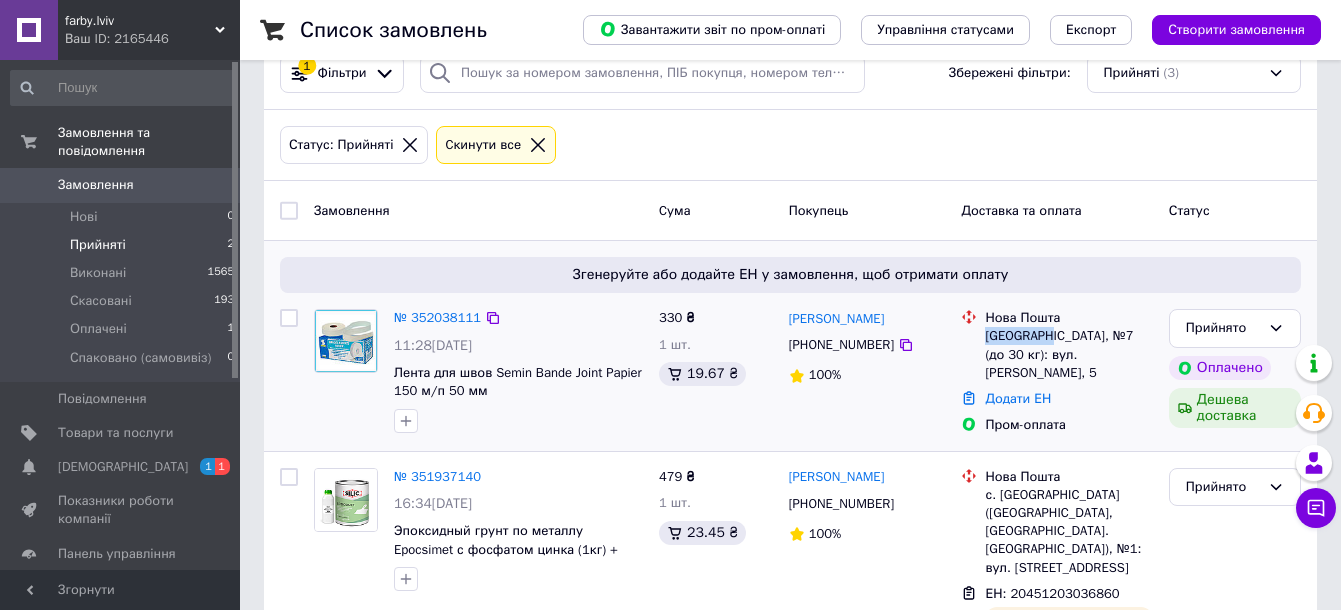 drag, startPoint x: 983, startPoint y: 334, endPoint x: 1044, endPoint y: 335, distance: 61.008198 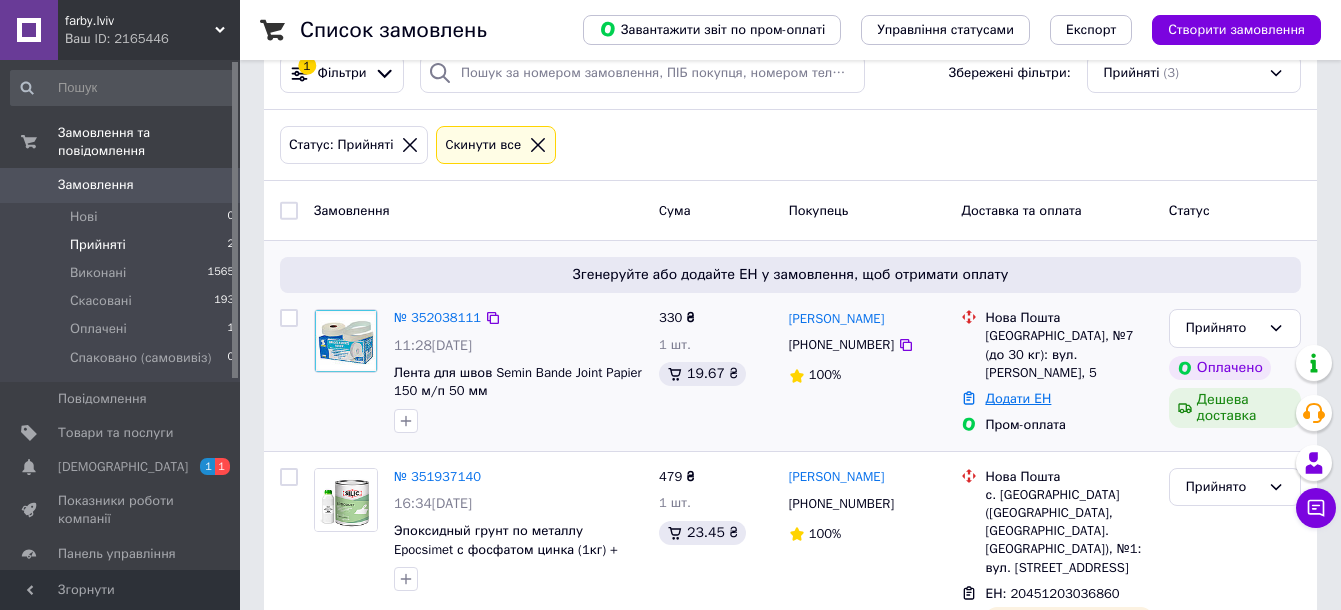 click on "Додати ЕН" at bounding box center [1018, 398] 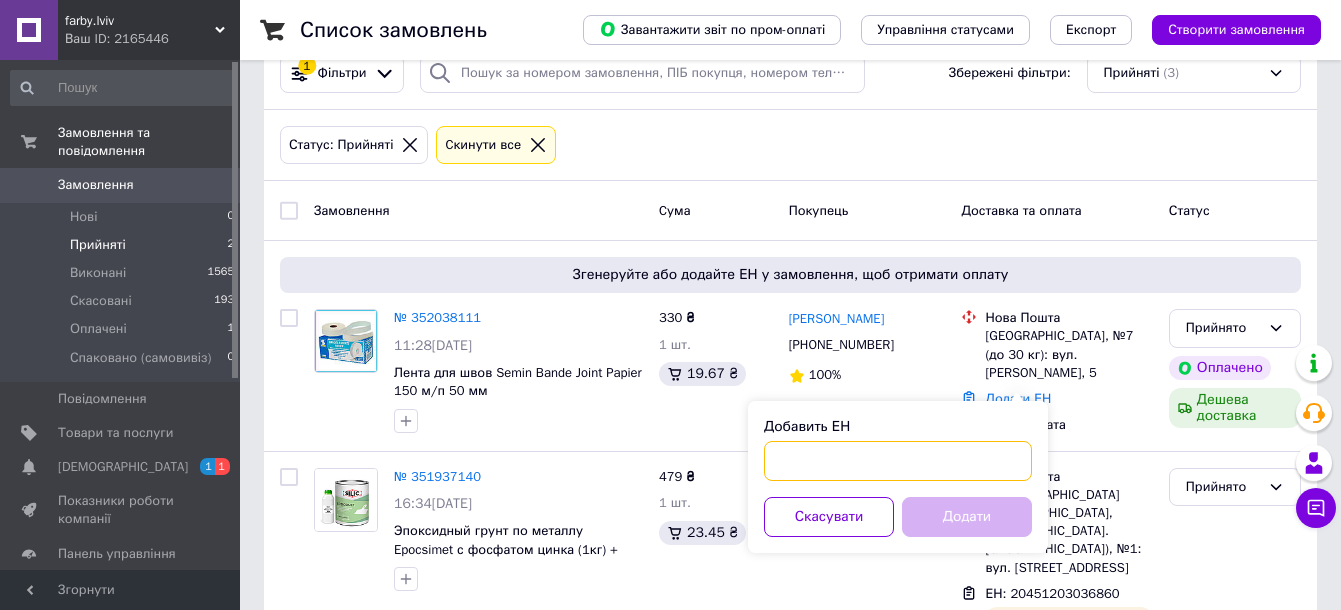 click on "Добавить ЕН" at bounding box center [898, 461] 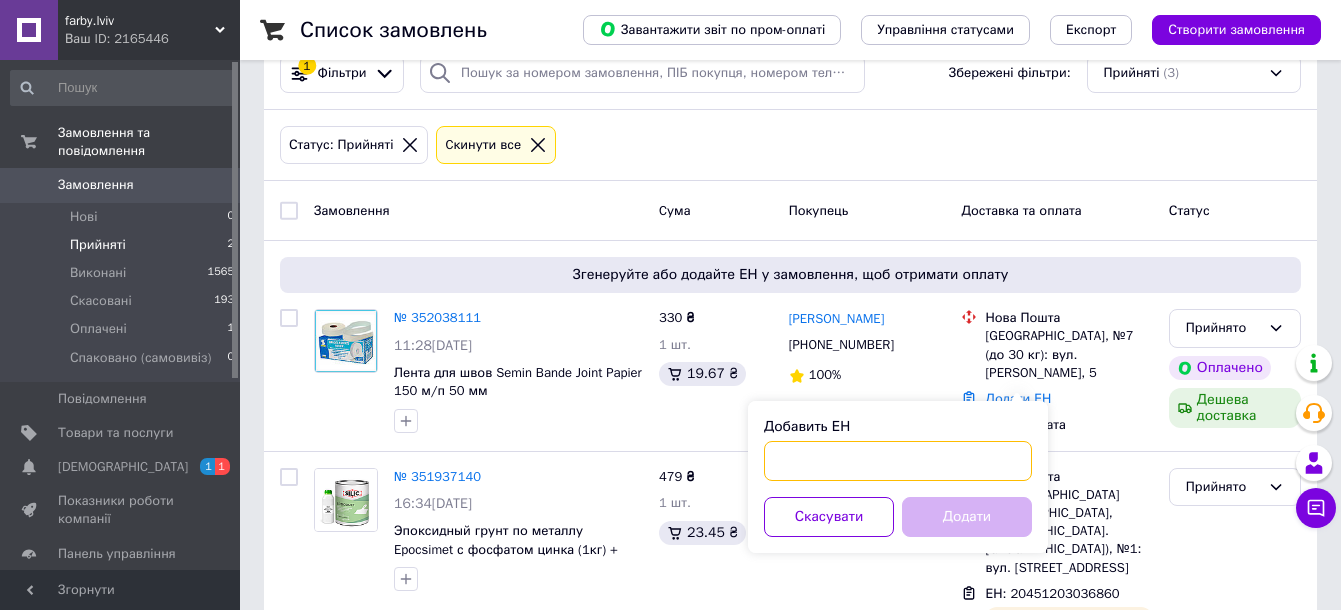 paste on "20451203040871" 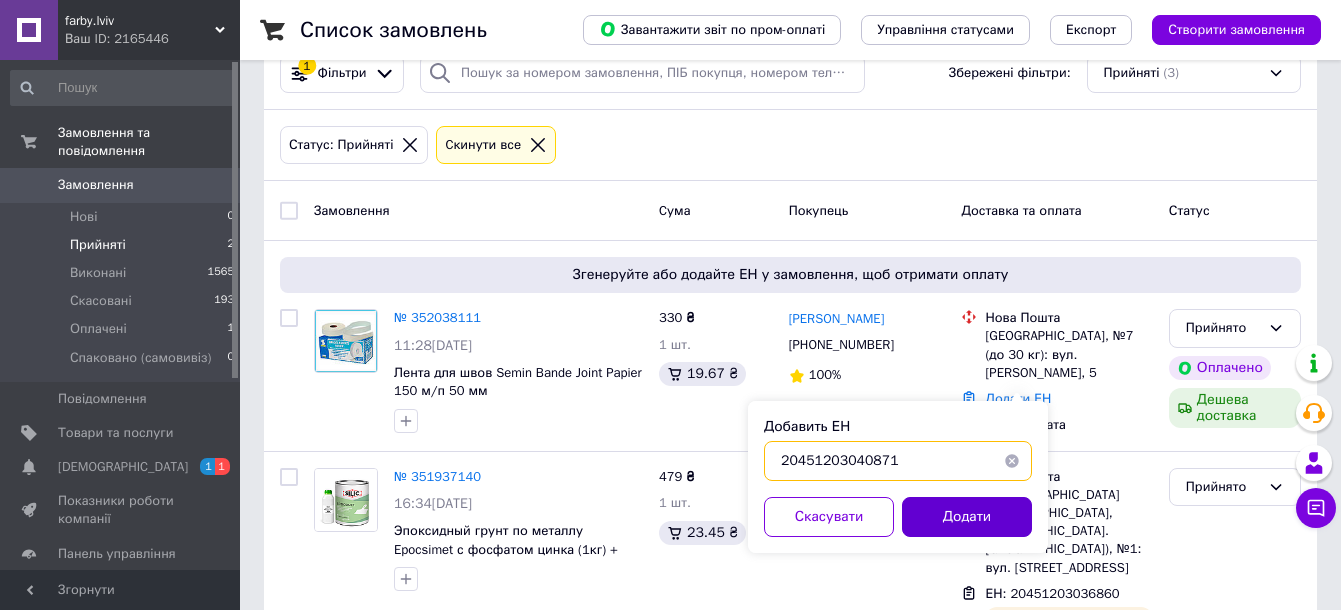 type on "20451203040871" 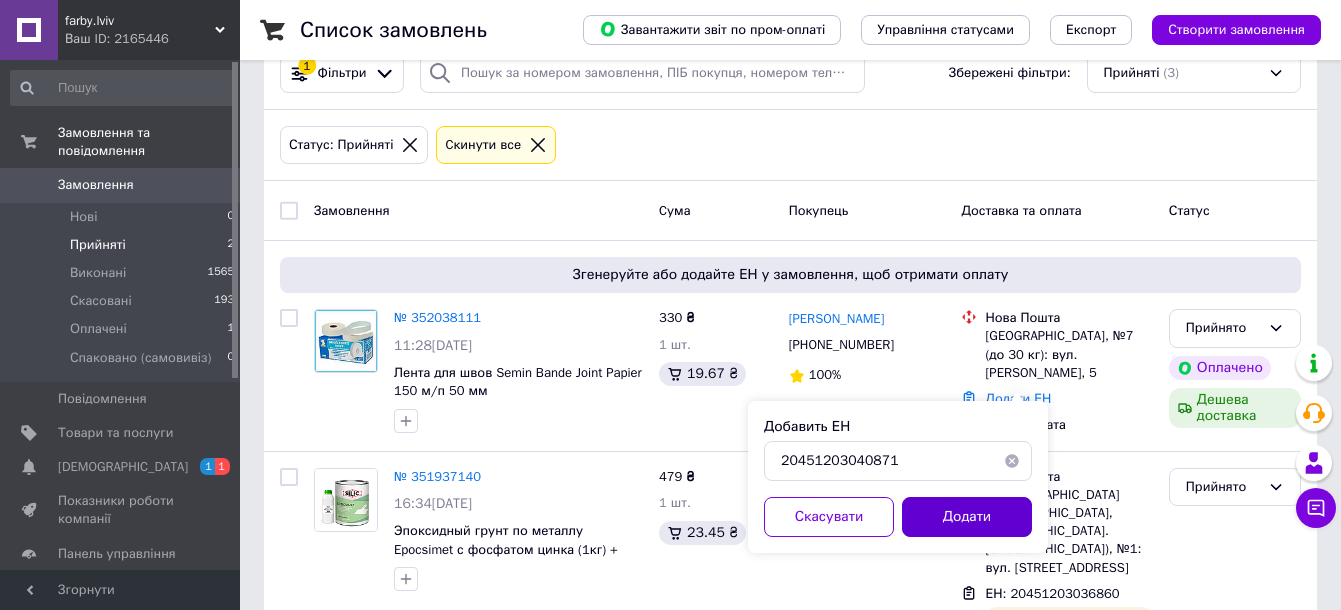 click on "Додати" at bounding box center (967, 517) 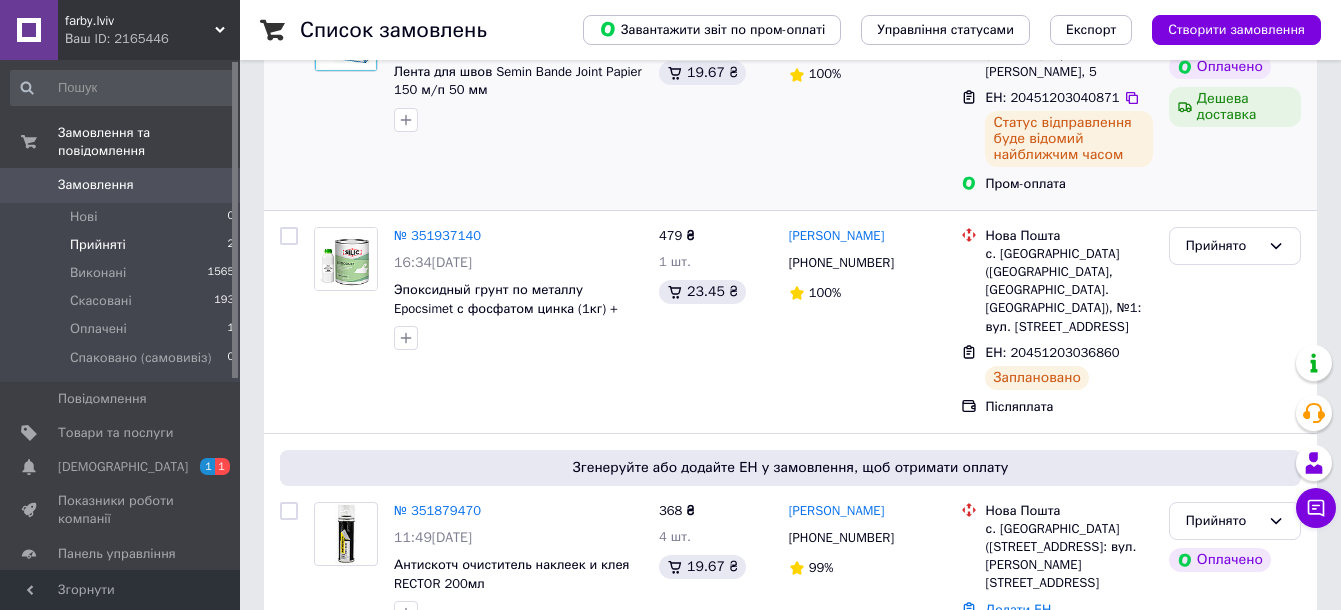 scroll, scrollTop: 368, scrollLeft: 0, axis: vertical 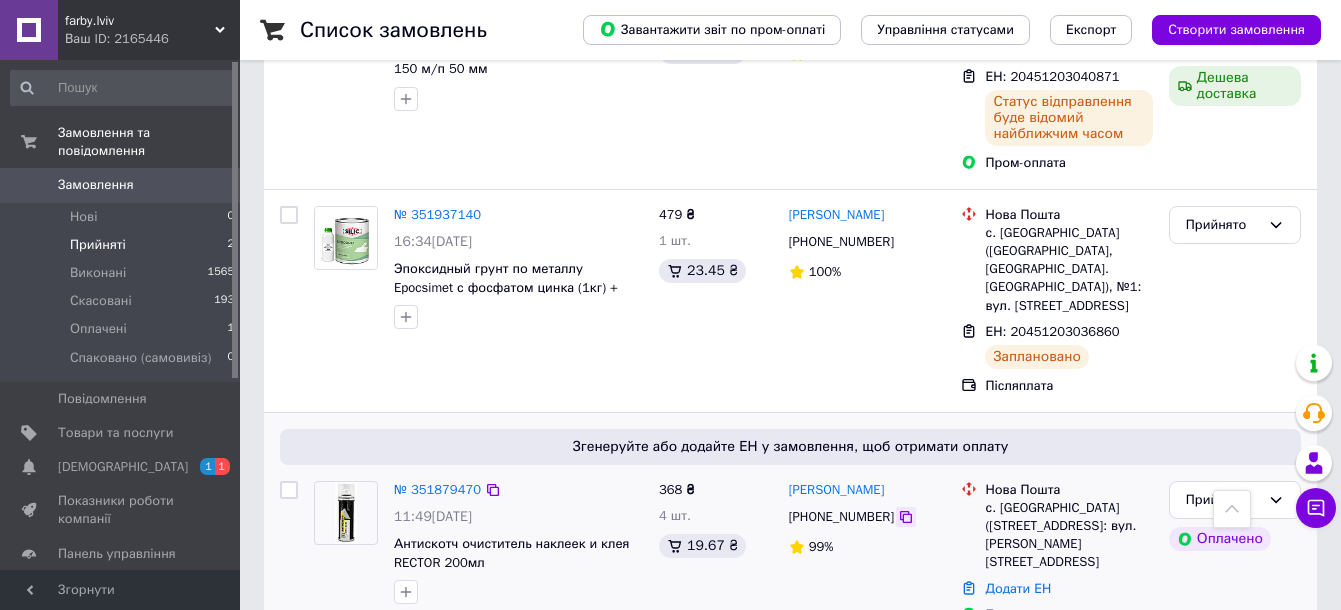 click 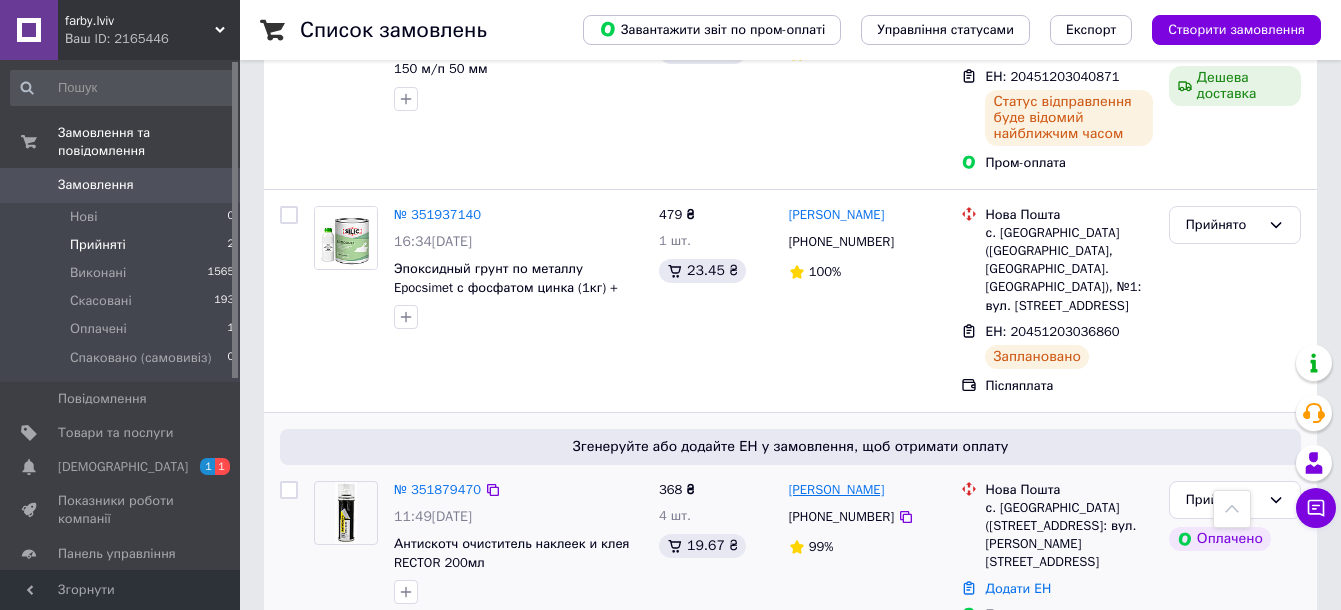 drag, startPoint x: 878, startPoint y: 458, endPoint x: 790, endPoint y: 452, distance: 88.20431 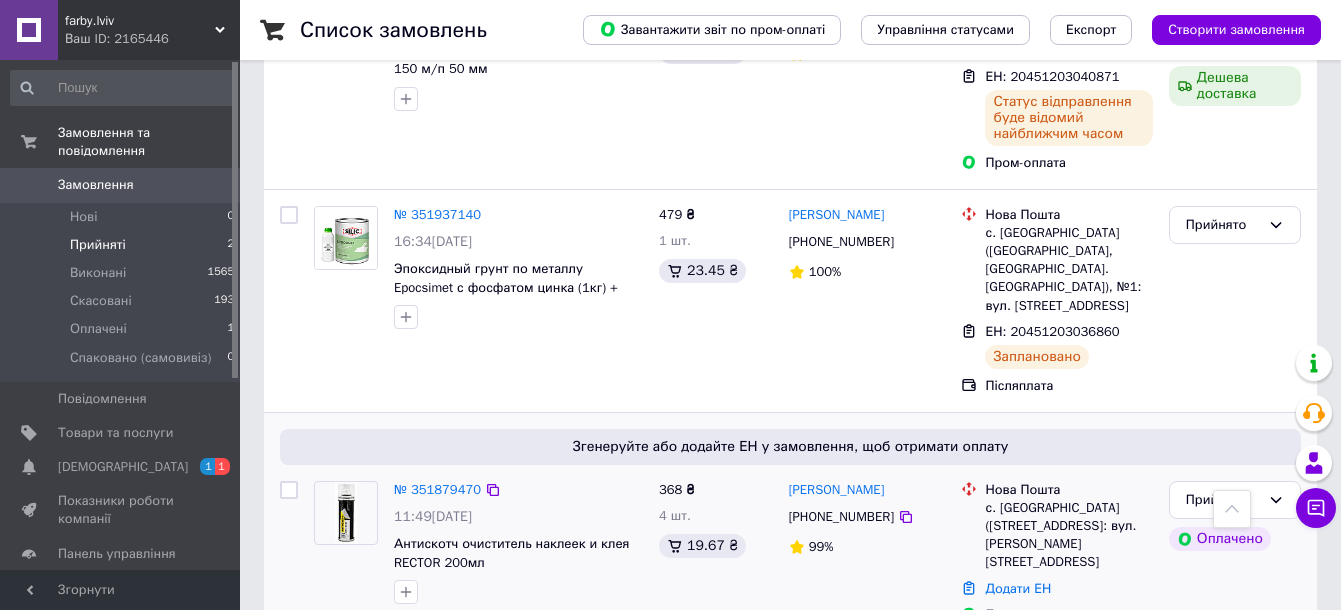 copy on "[PERSON_NAME]" 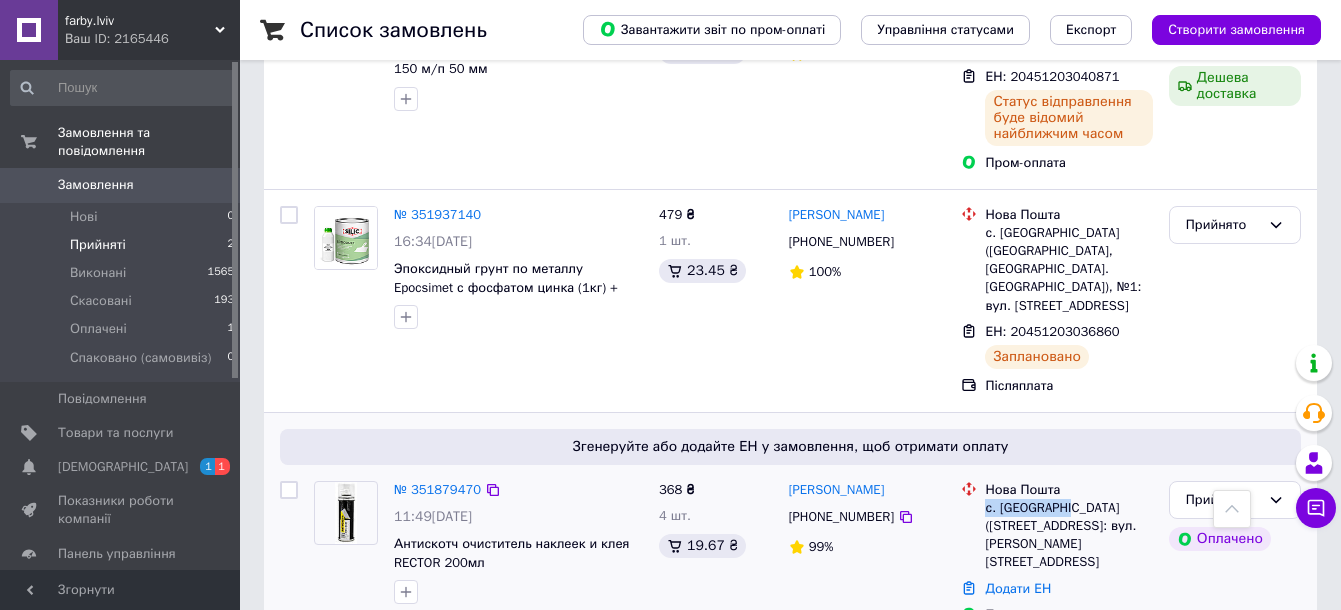 drag, startPoint x: 987, startPoint y: 471, endPoint x: 1066, endPoint y: 467, distance: 79.101204 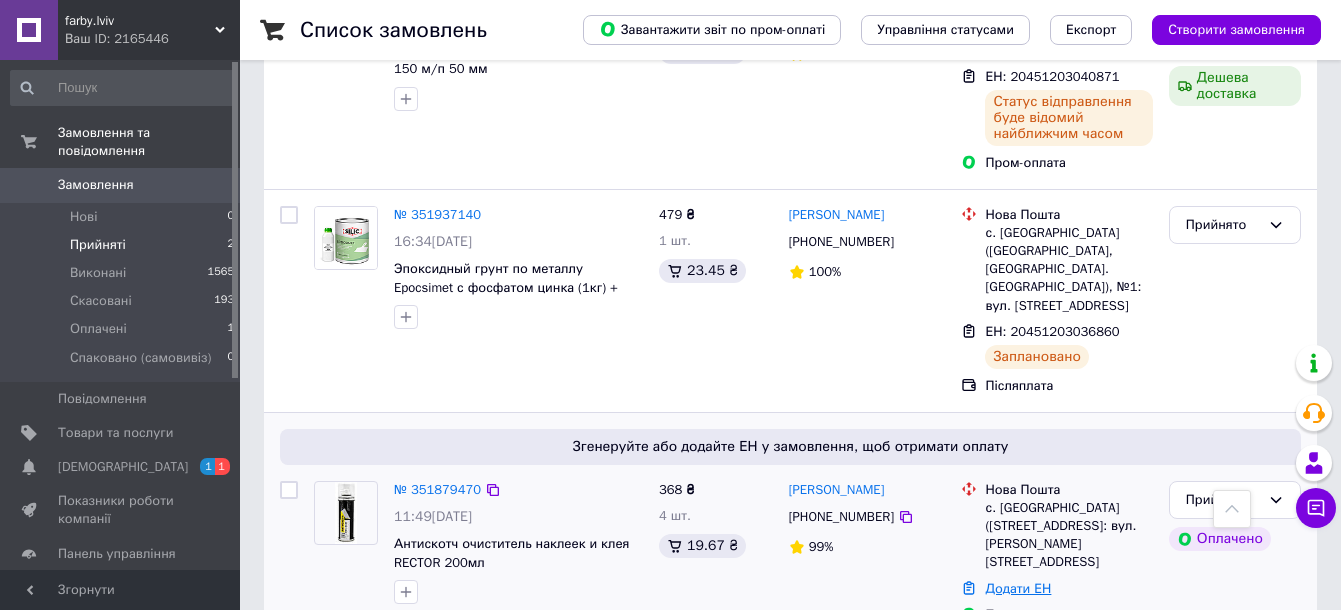 click on "Додати ЕН" at bounding box center [1018, 588] 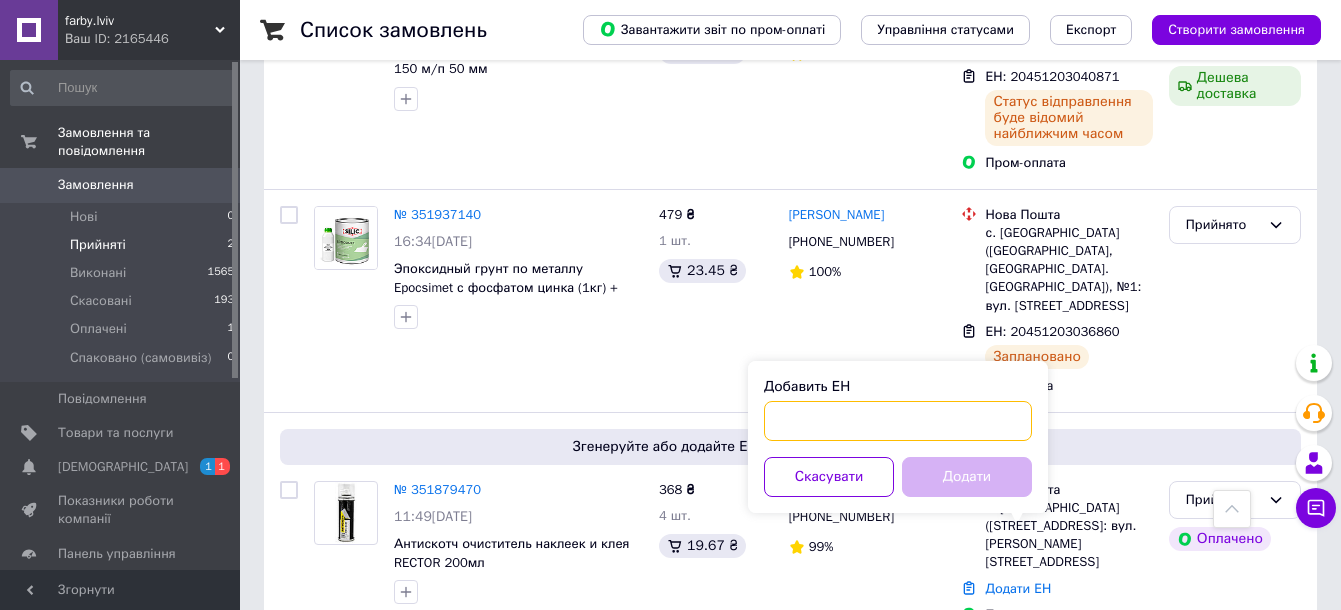 click on "Добавить ЕН" at bounding box center [898, 421] 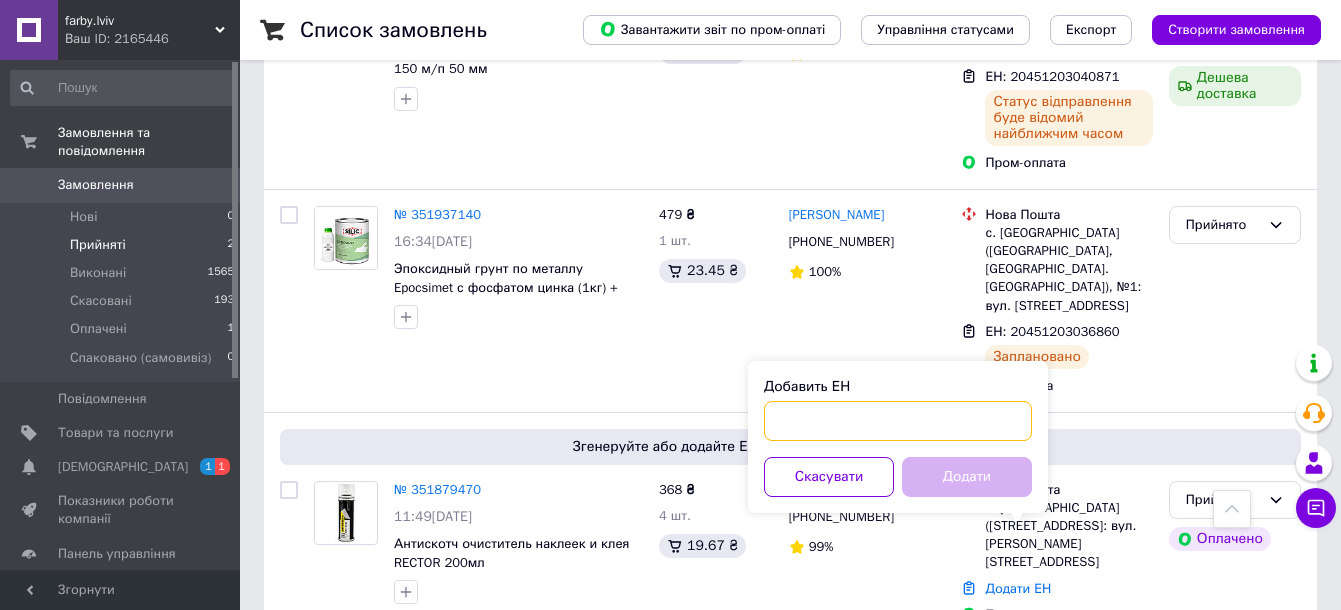 paste on "20451203084736" 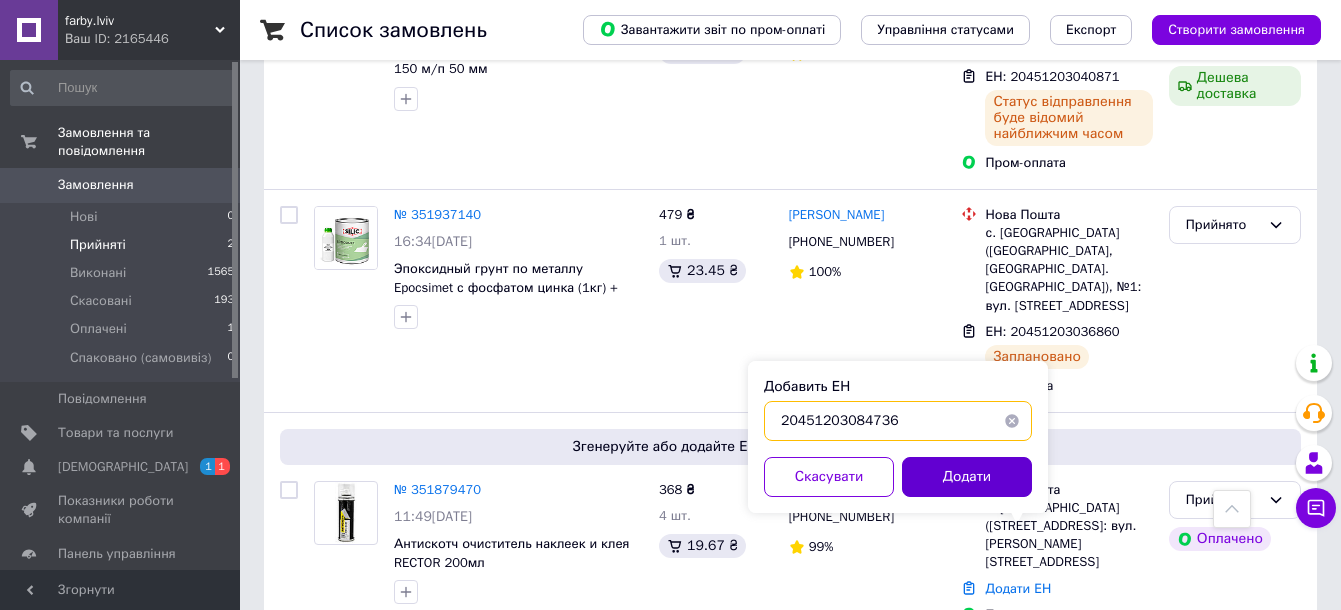 type on "20451203084736" 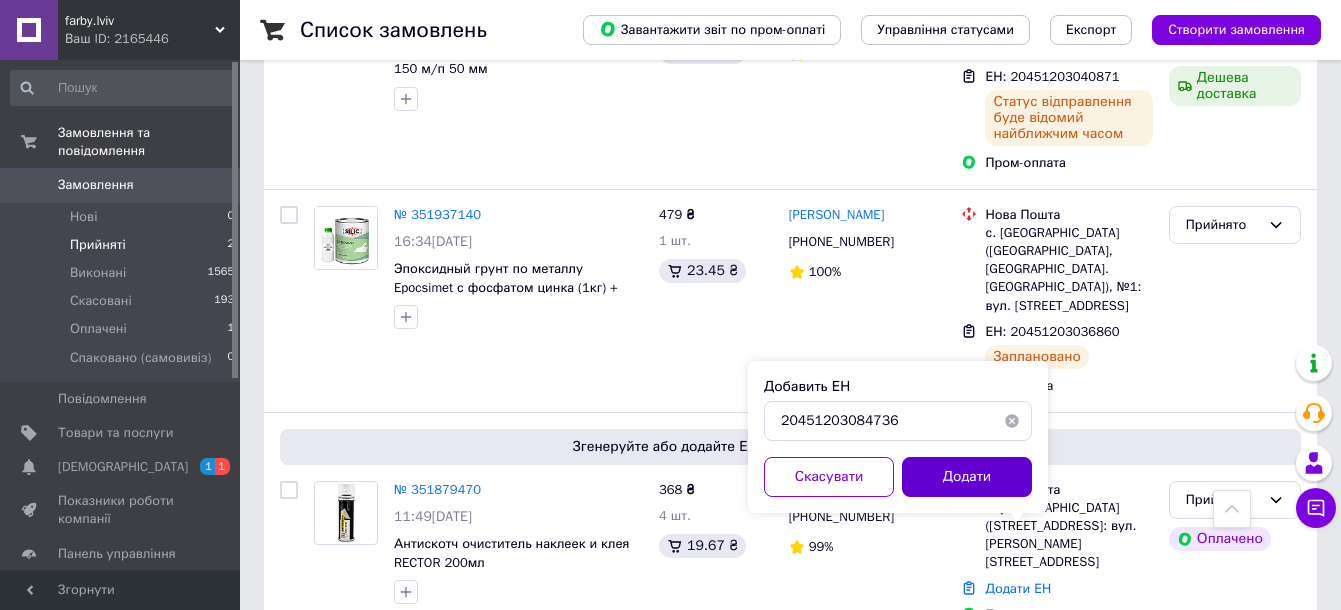 click on "Додати" at bounding box center (967, 477) 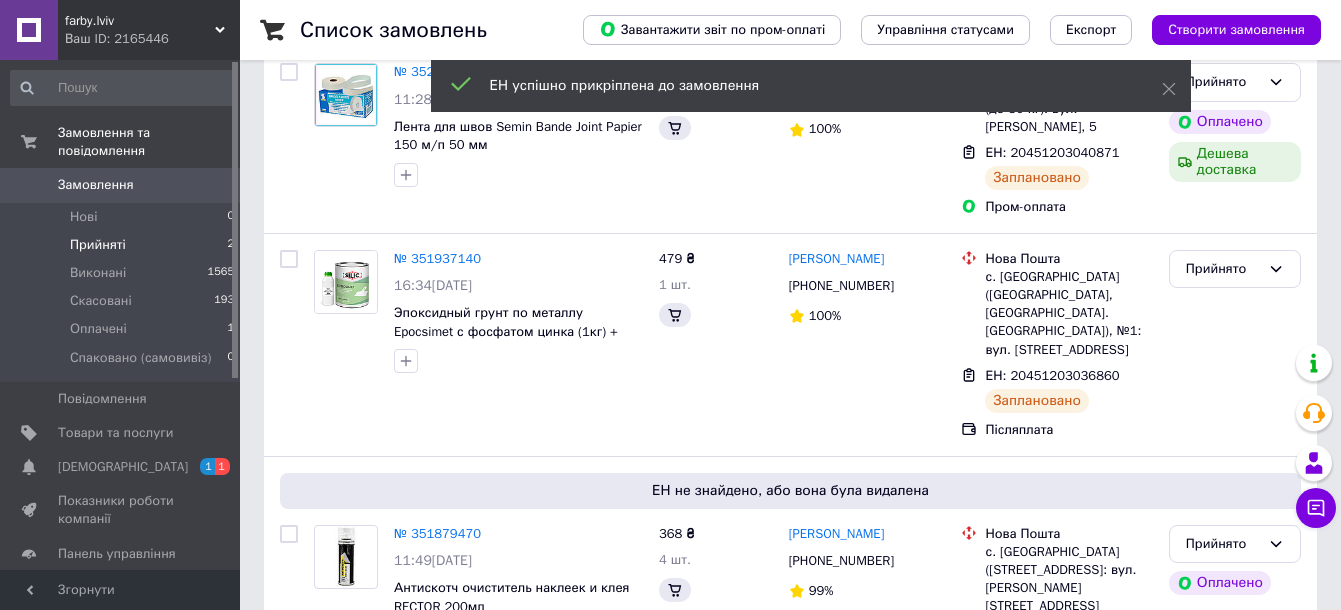 scroll, scrollTop: 368, scrollLeft: 0, axis: vertical 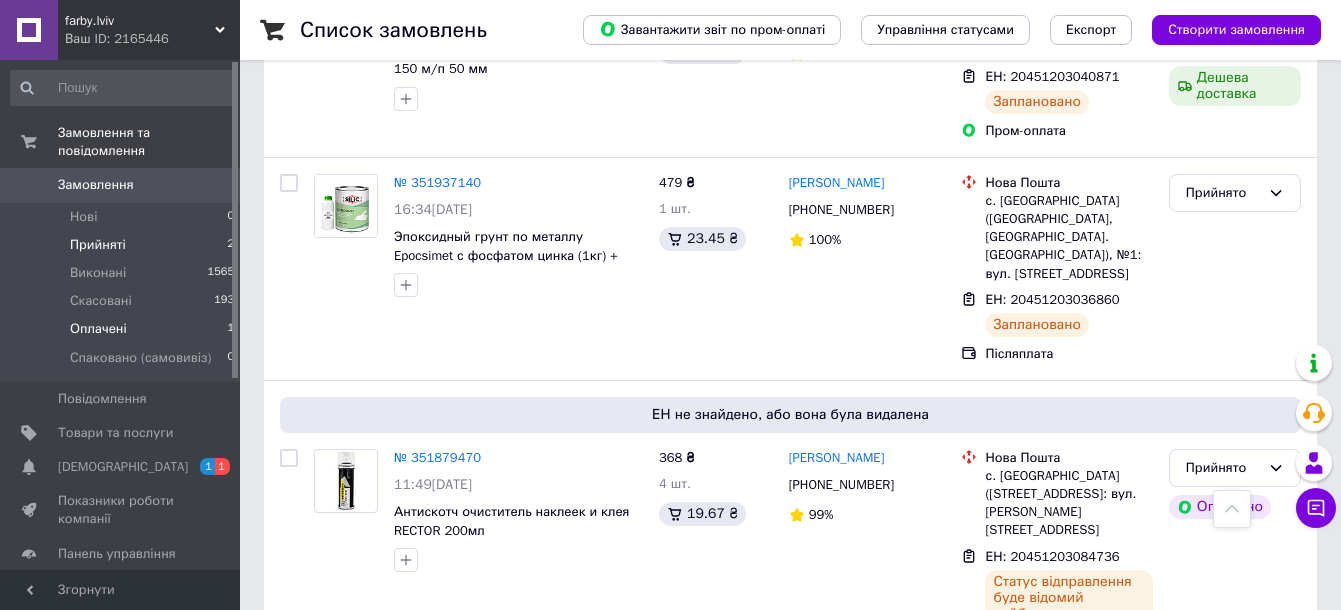 click on "Оплачені" at bounding box center [98, 329] 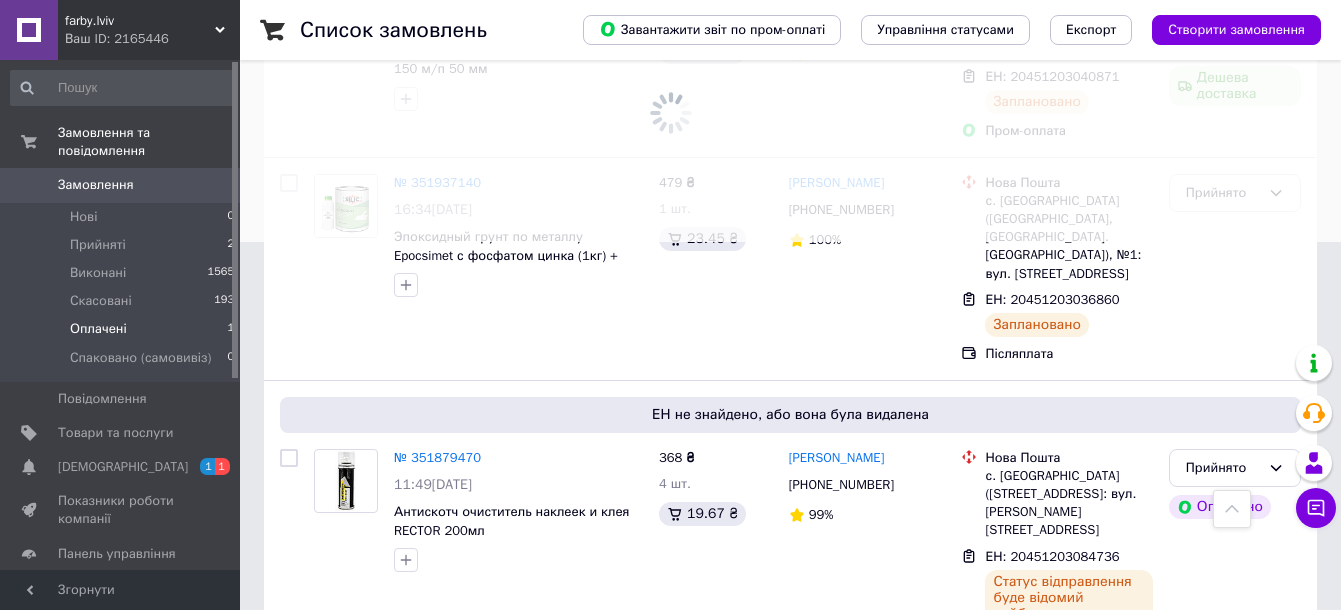 scroll, scrollTop: 0, scrollLeft: 0, axis: both 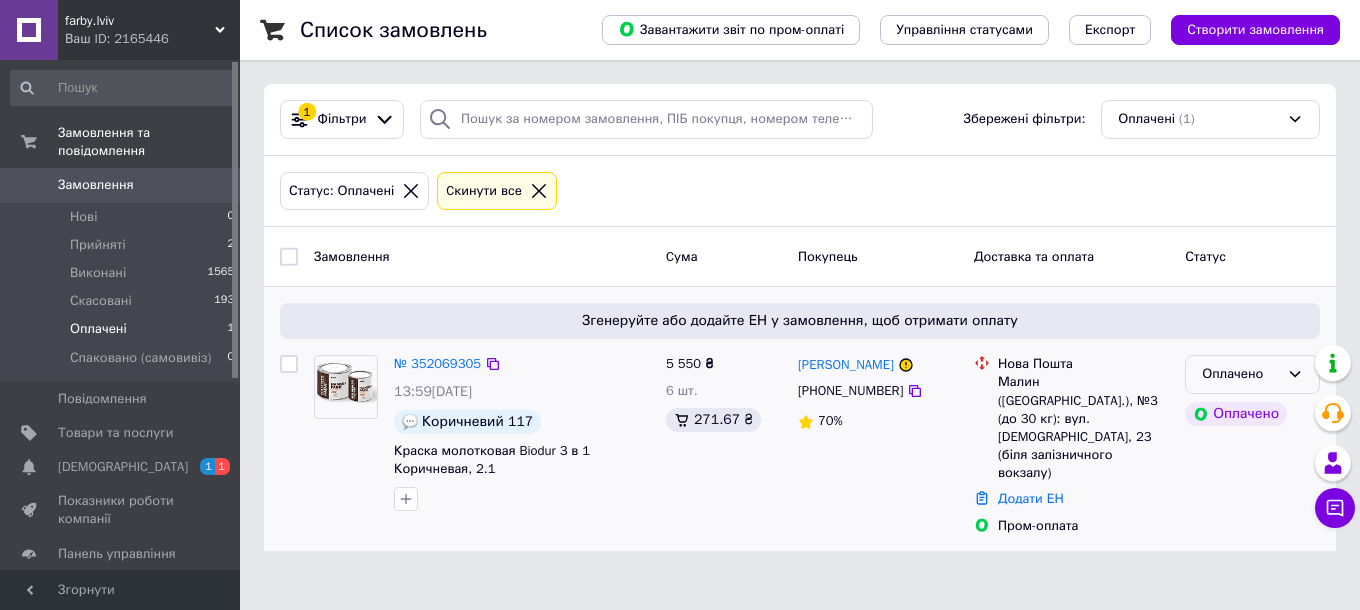 click on "Оплачено" at bounding box center (1240, 374) 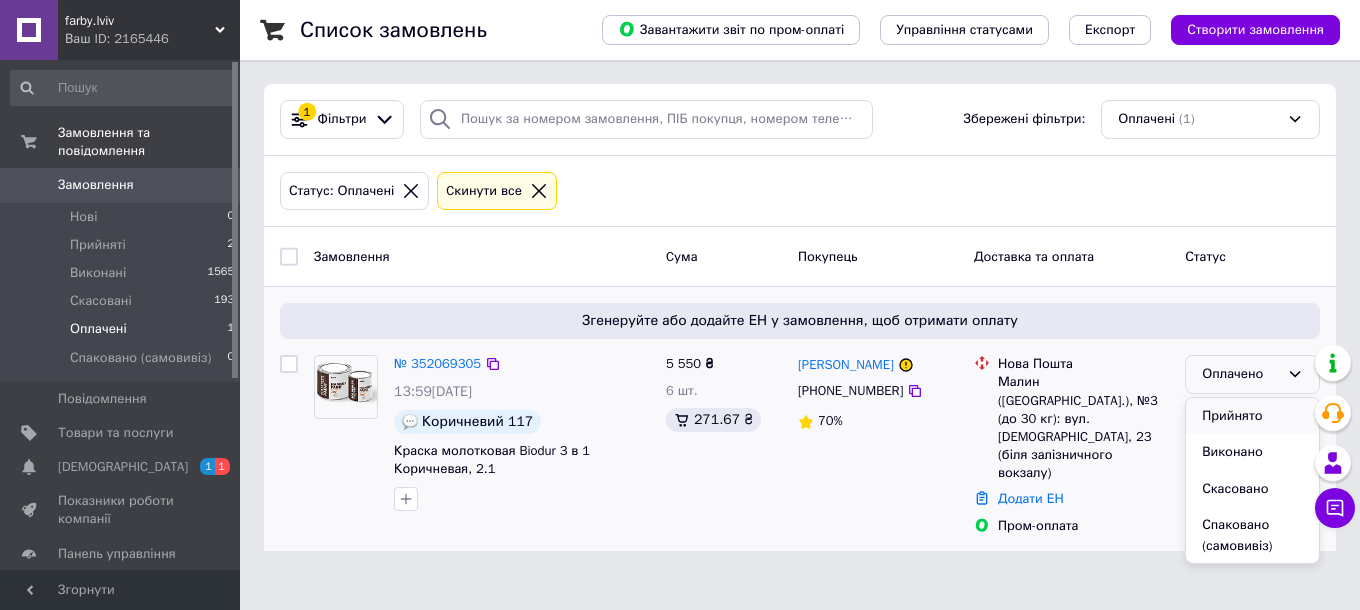 click on "Прийнято" at bounding box center [1252, 416] 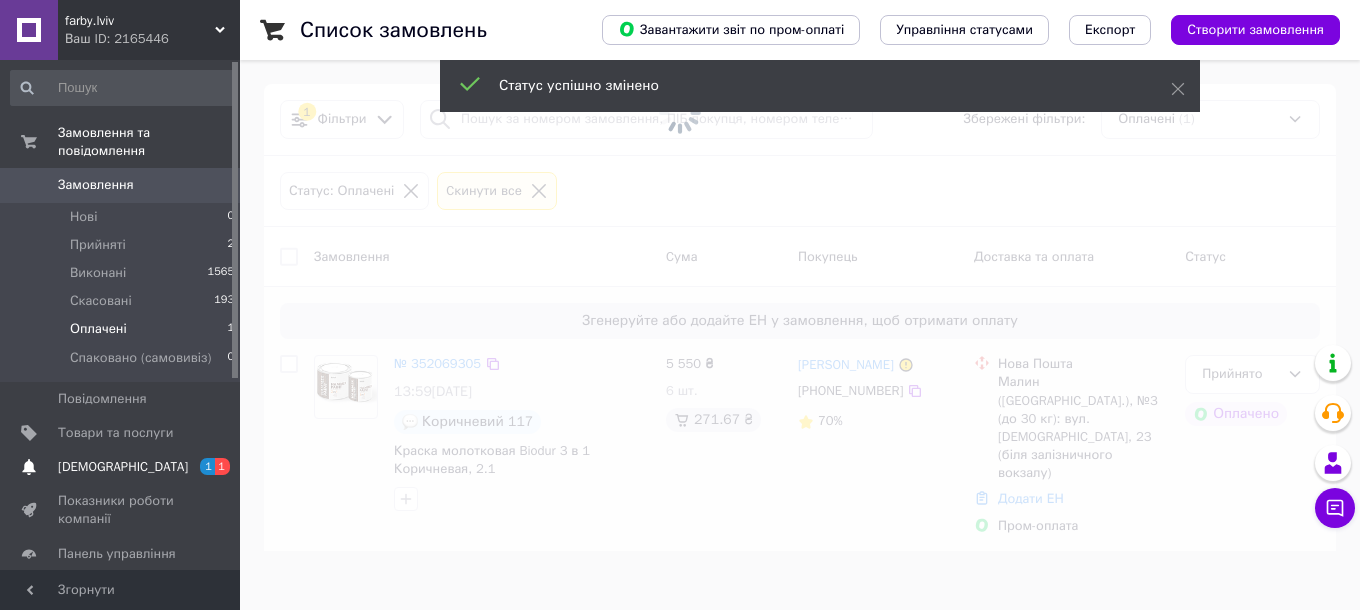 click on "[DEMOGRAPHIC_DATA]" at bounding box center (121, 467) 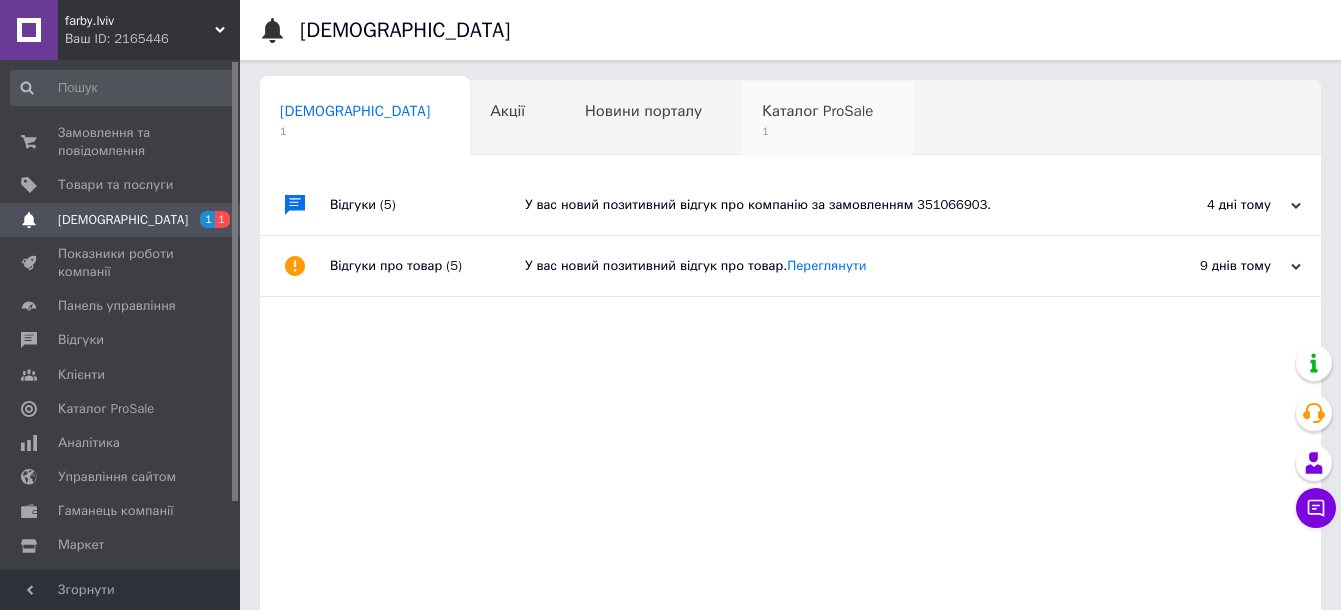 click on "1" at bounding box center (817, 131) 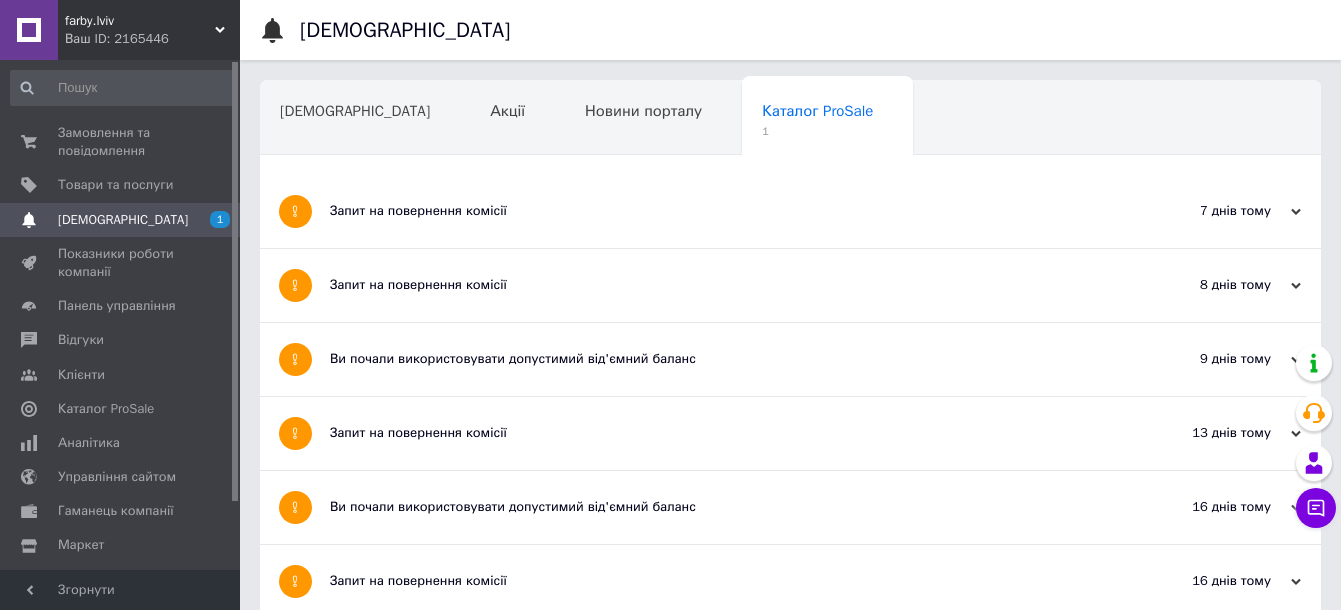 click on "Запит на повернення комісії" at bounding box center (715, 211) 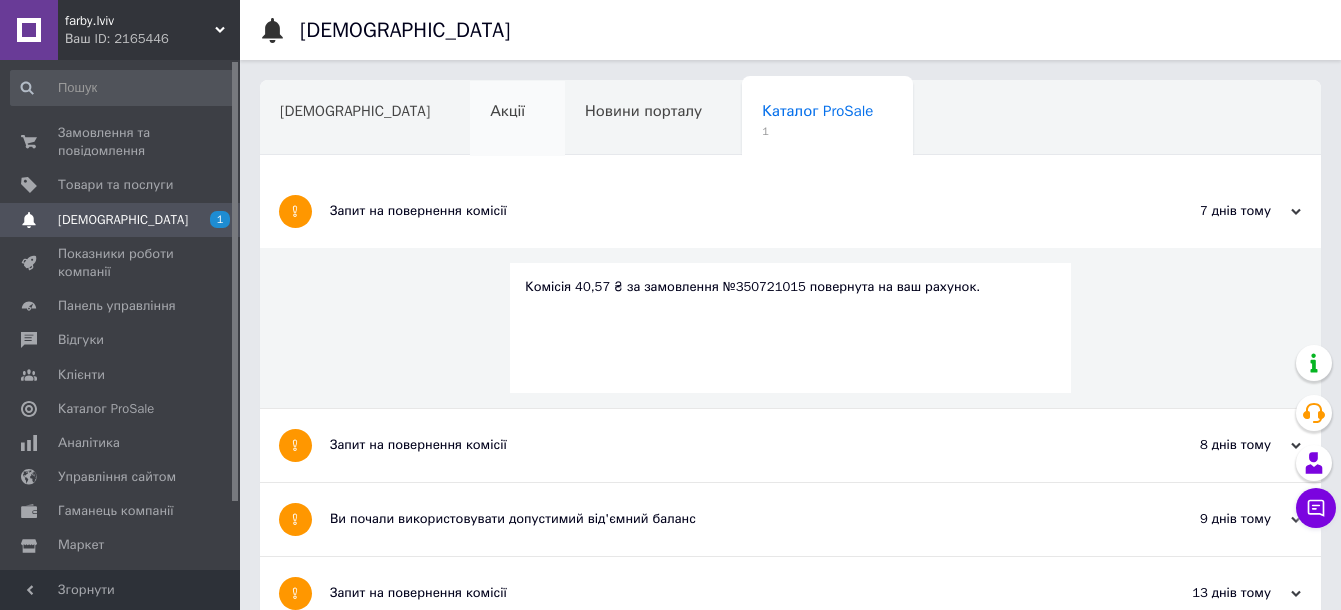 click on "Акції" at bounding box center [507, 111] 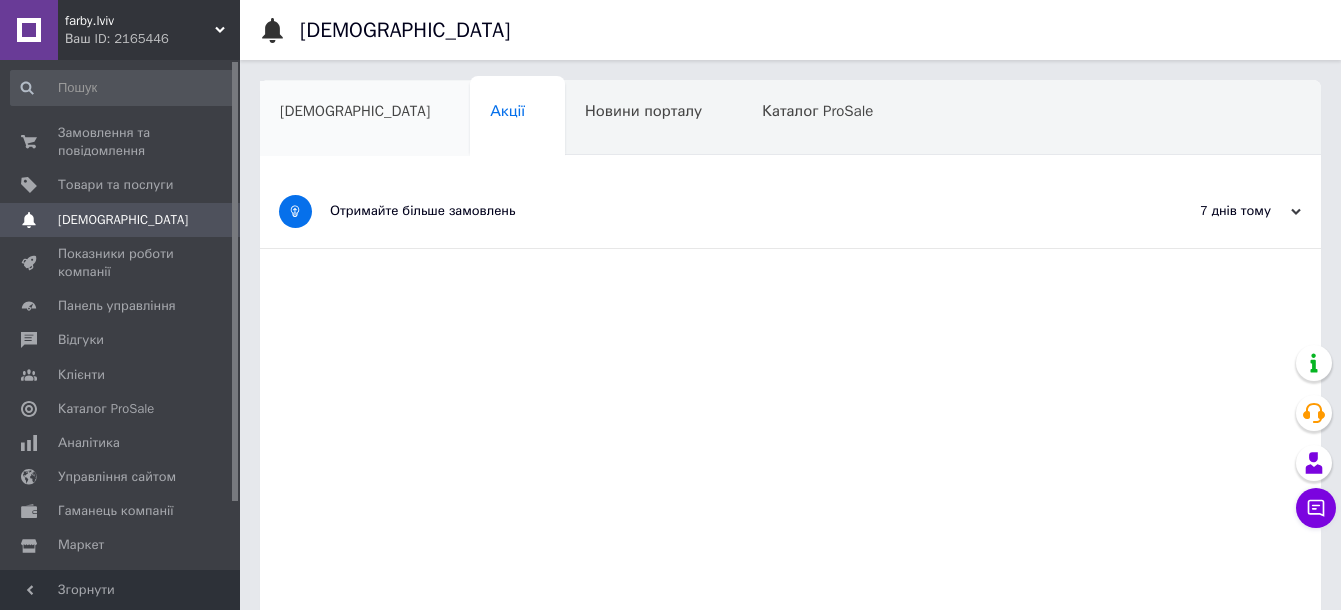 click on "[DEMOGRAPHIC_DATA]" at bounding box center [355, 111] 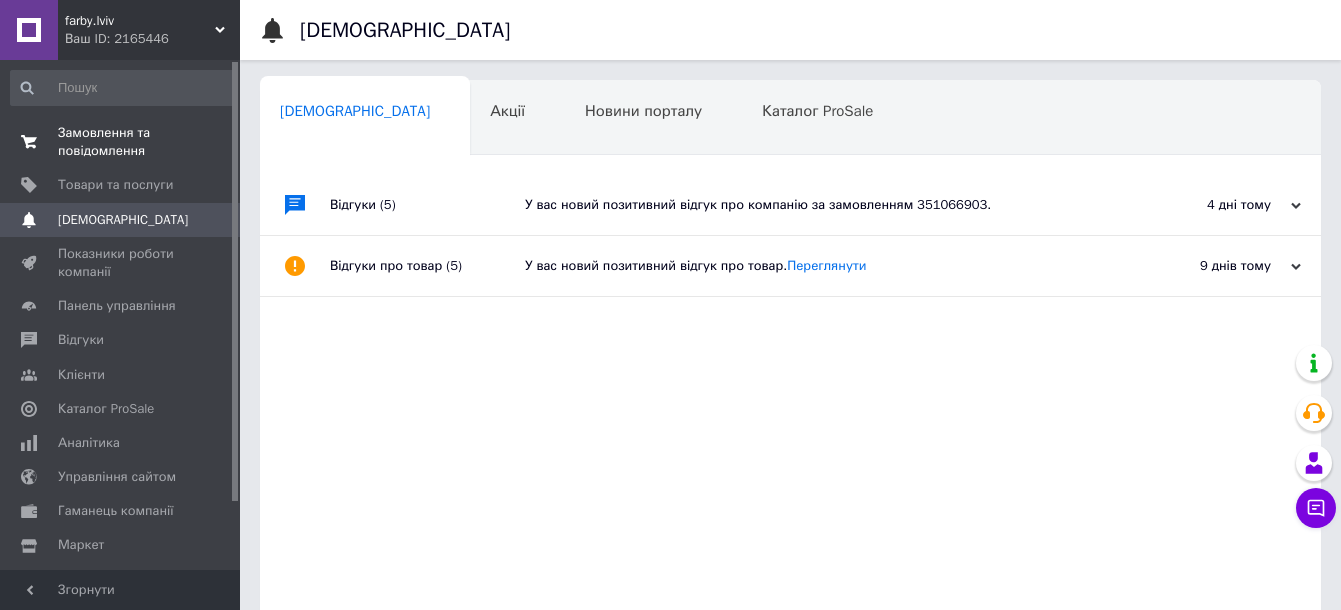 click on "Замовлення та повідомлення" at bounding box center [121, 142] 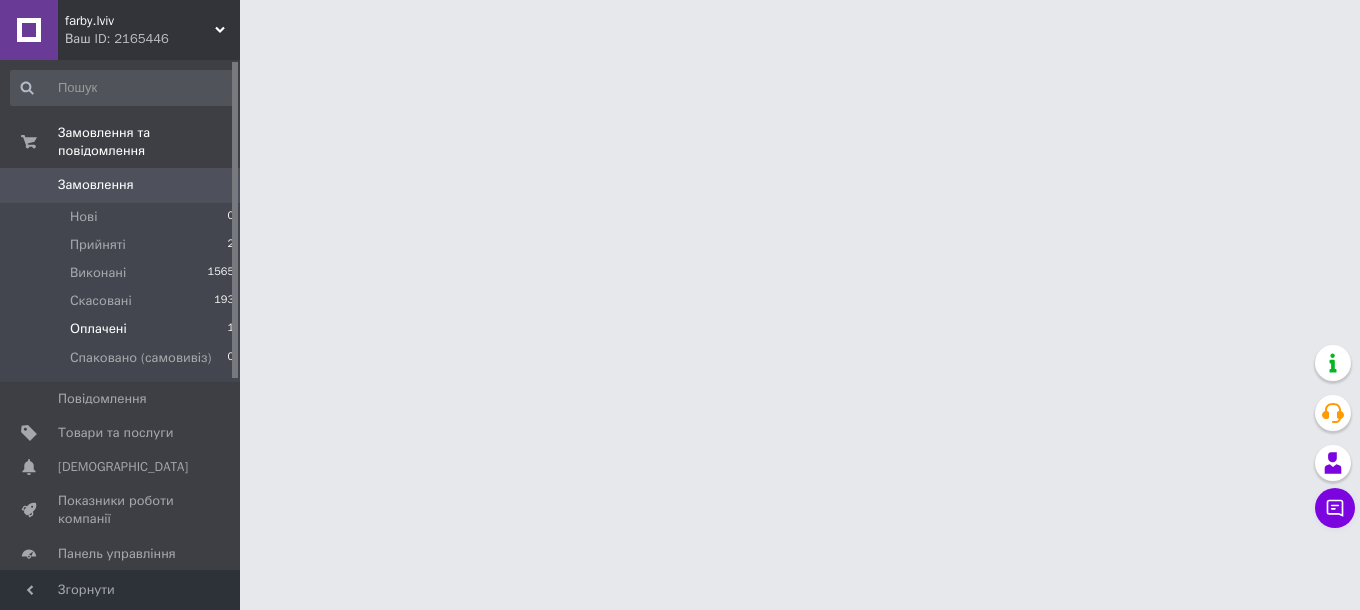 click on "Оплачені" at bounding box center (98, 329) 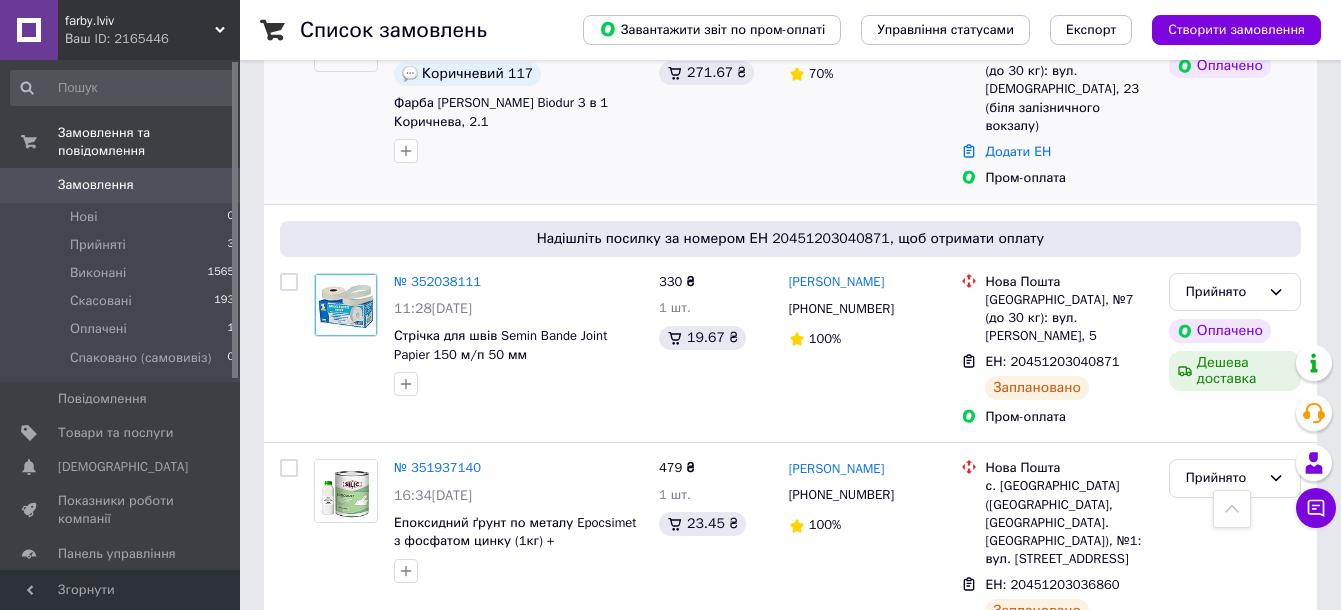 scroll, scrollTop: 250, scrollLeft: 0, axis: vertical 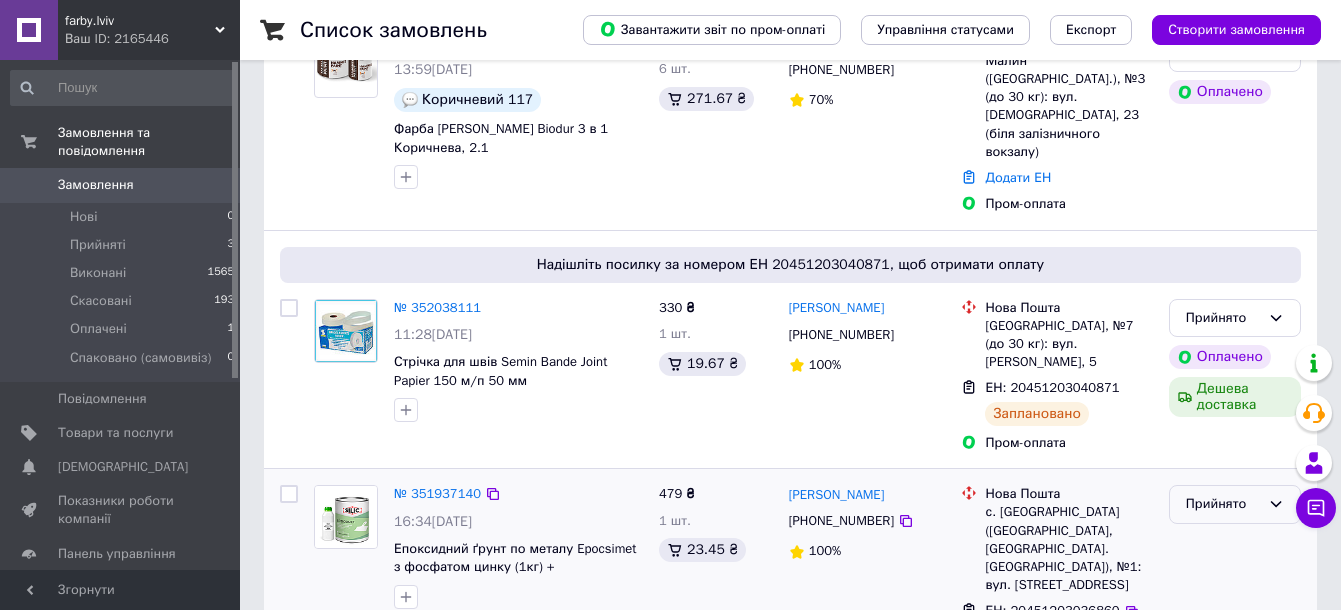 click 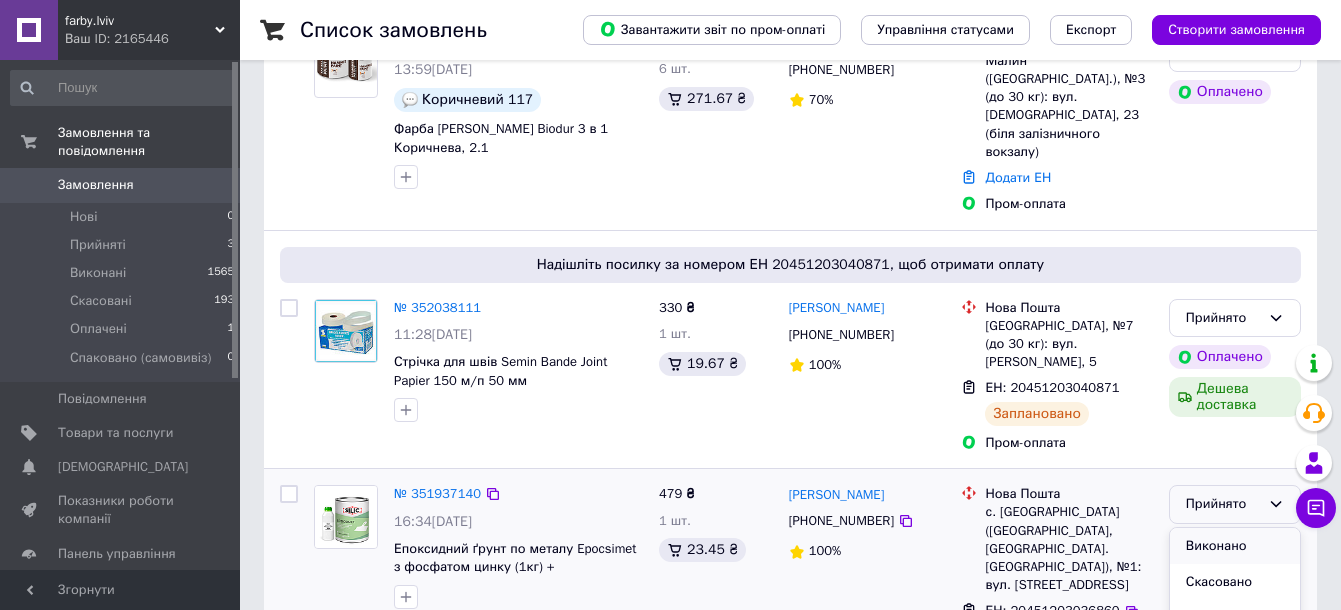 click on "Виконано" at bounding box center (1235, 546) 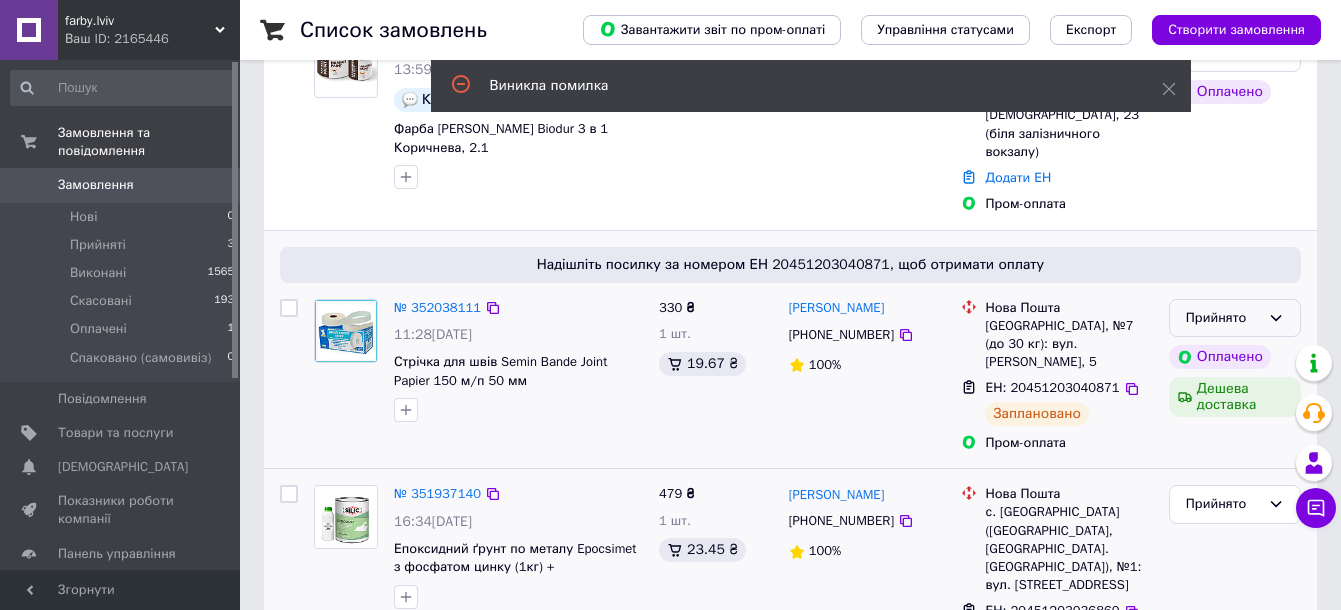 click 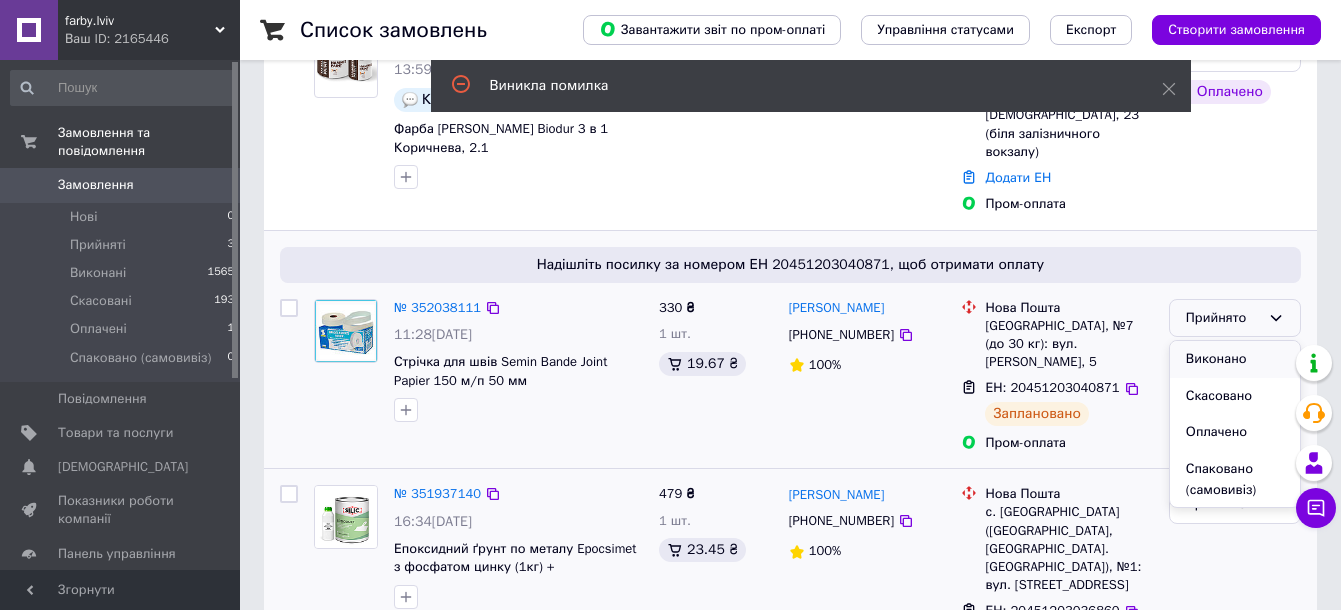 click on "Виконано" at bounding box center (1235, 359) 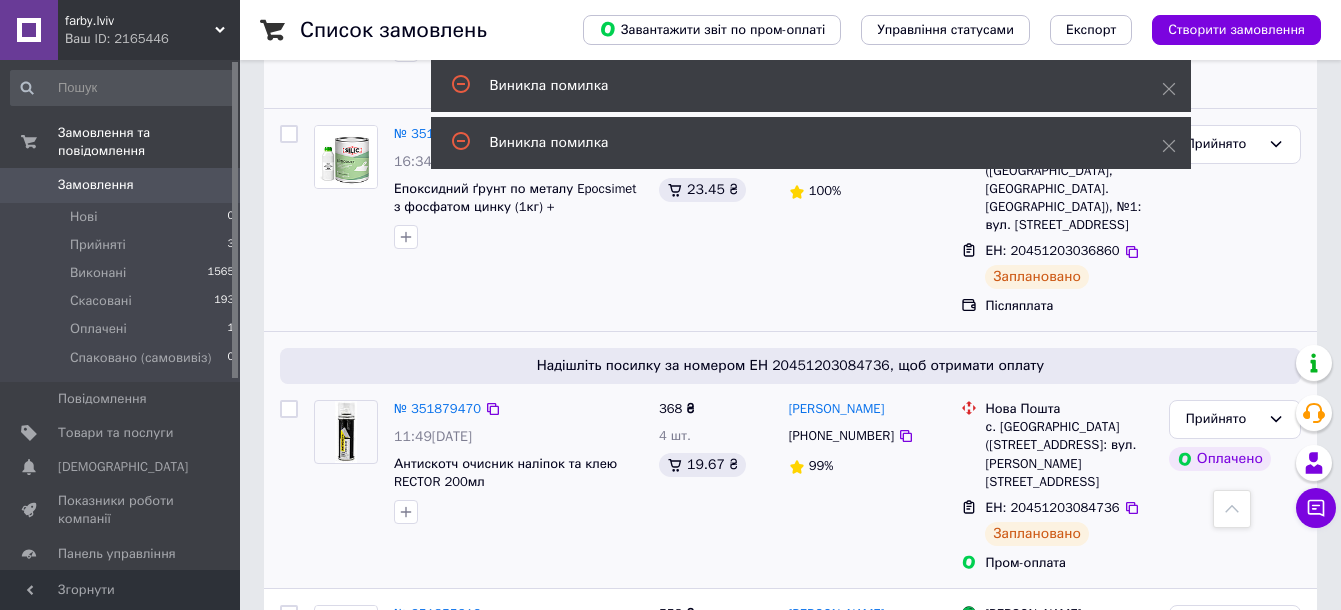 scroll, scrollTop: 625, scrollLeft: 0, axis: vertical 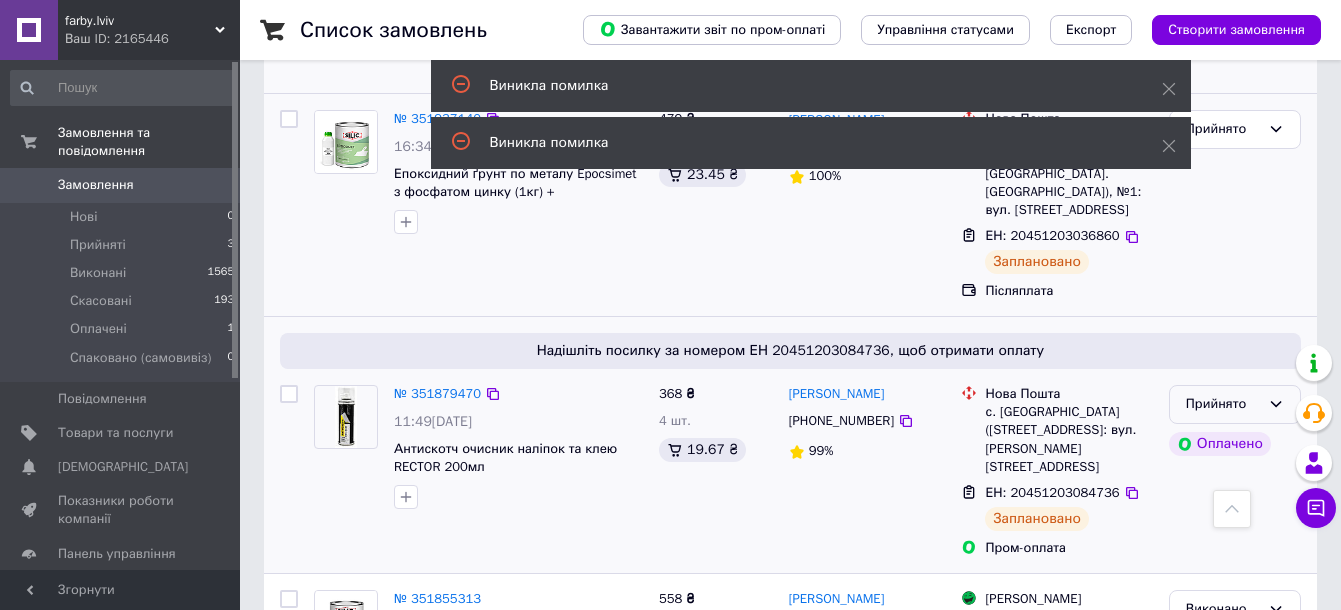 click on "Прийнято" at bounding box center (1223, 404) 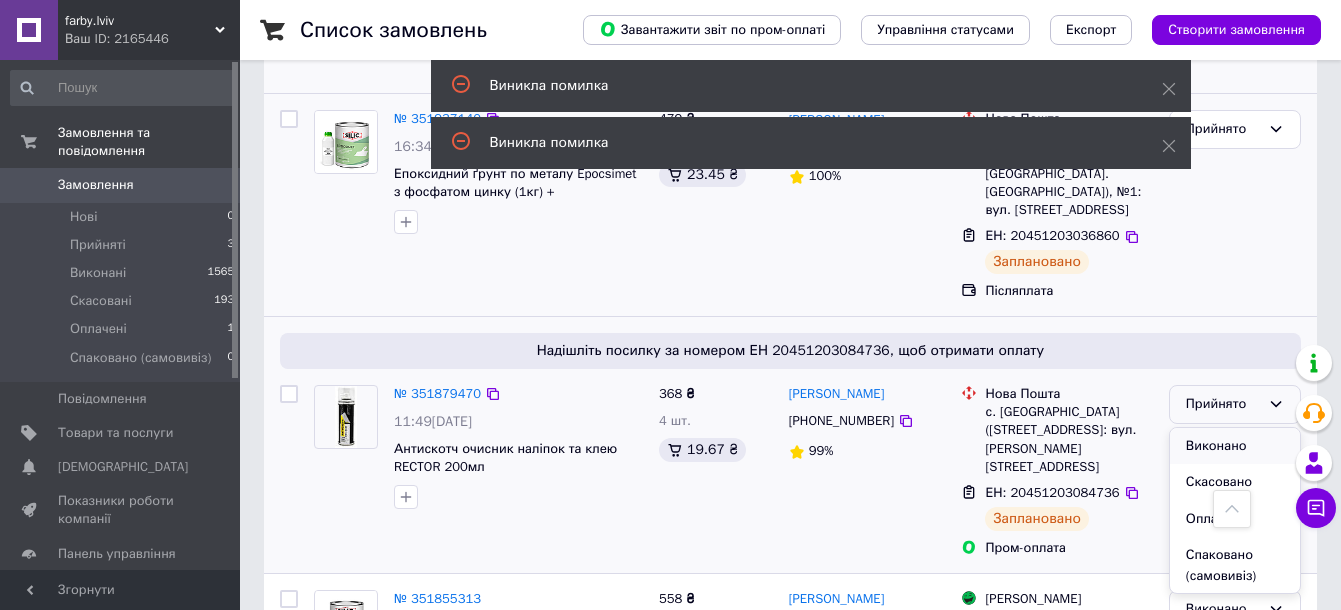 click on "Виконано" at bounding box center (1235, 446) 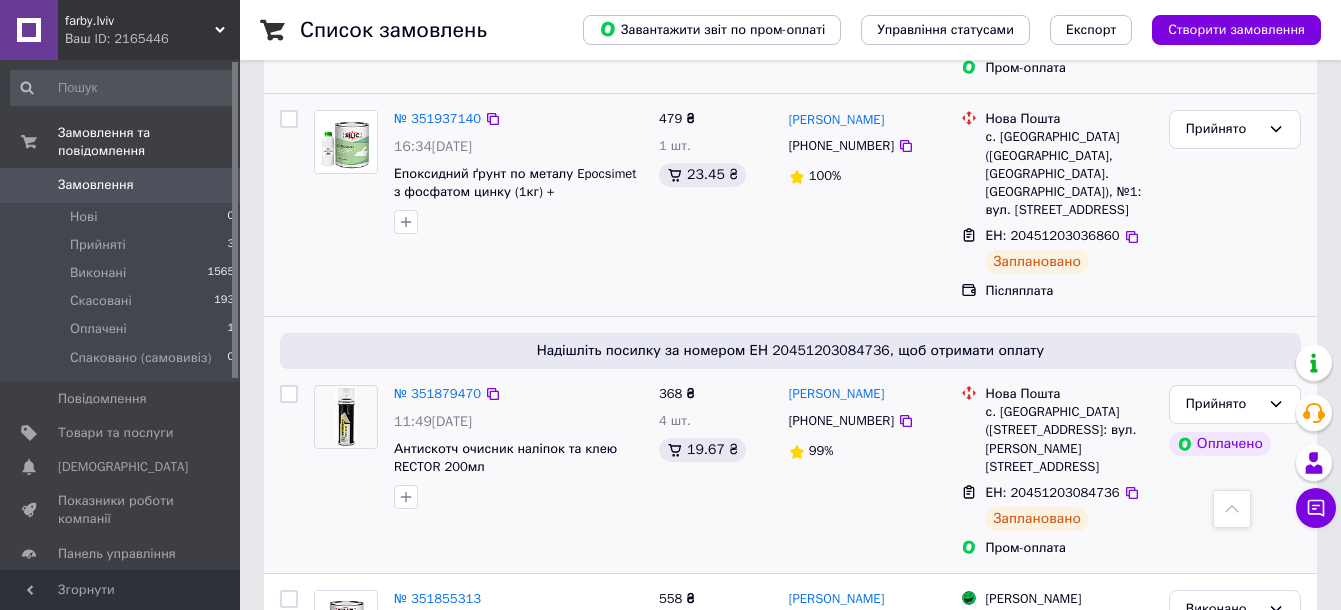 scroll, scrollTop: 0, scrollLeft: 0, axis: both 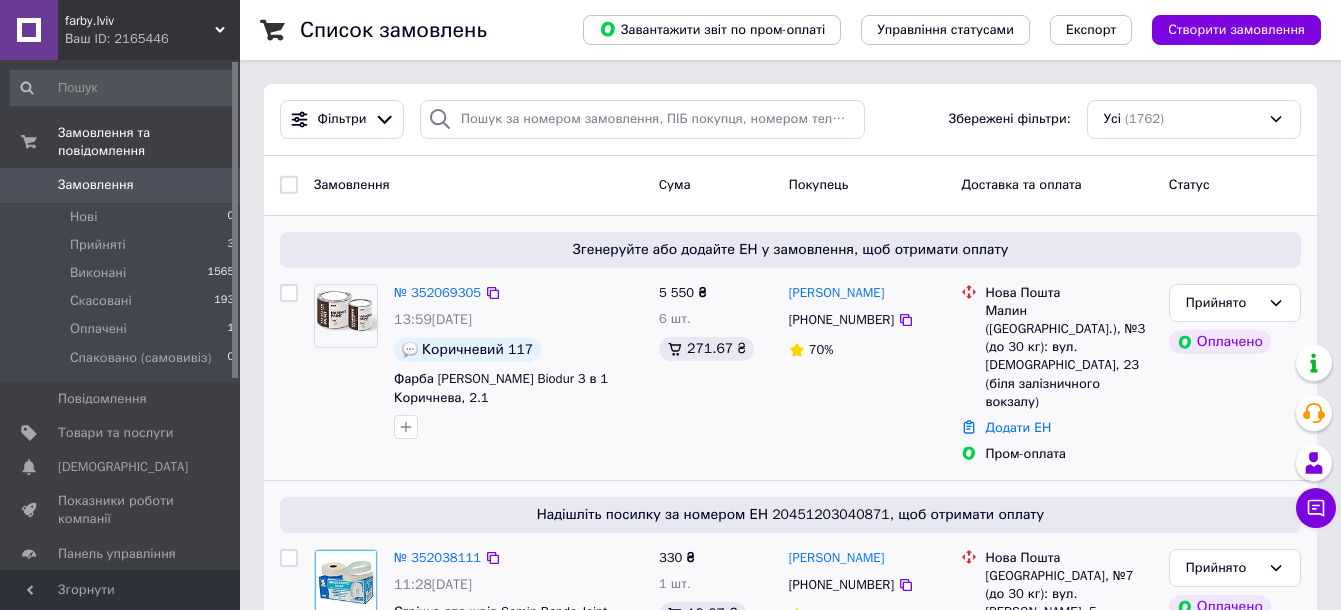 click on "5 550 ₴ 6 шт. 271.67 ₴" at bounding box center [716, 374] 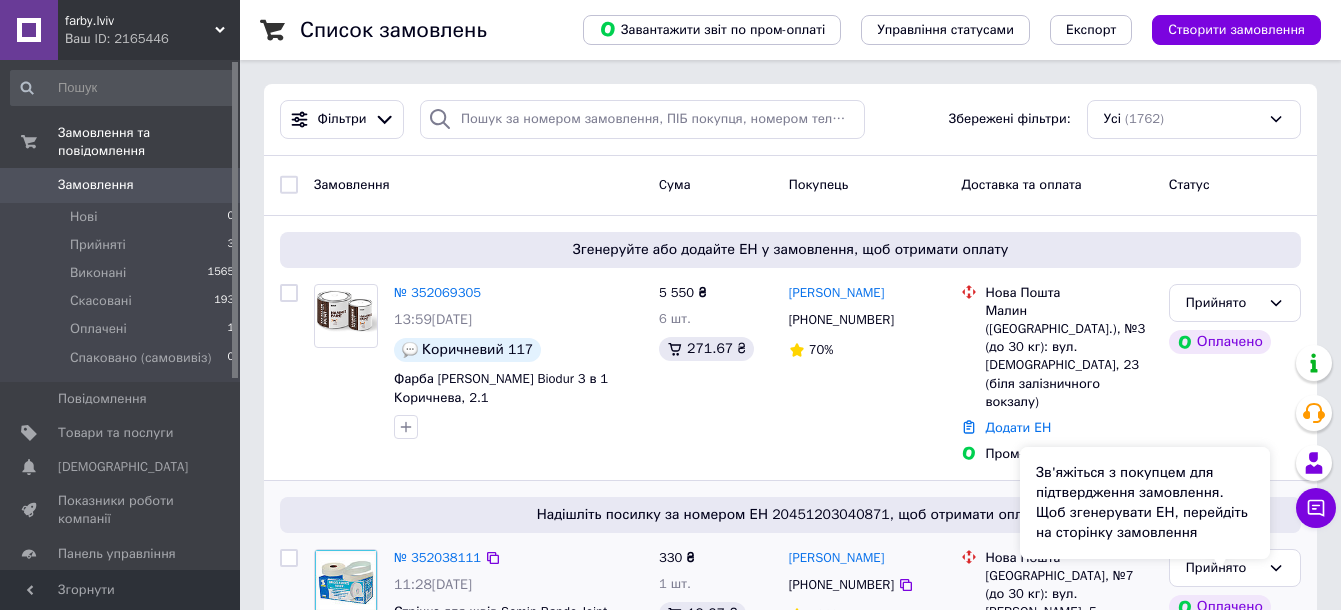 click on "Зв'яжіться з покупцем для підтвердження замовлення.
Щоб згенерувати ЕН, перейдіть на сторінку замовлення" at bounding box center (1145, 503) 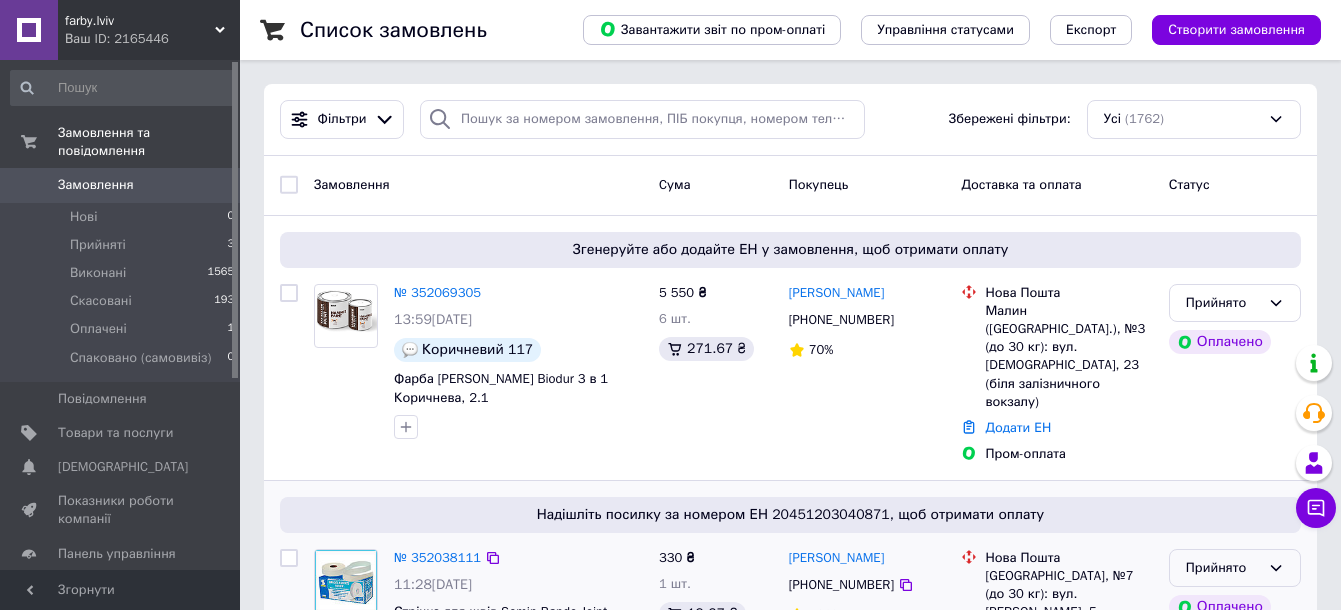 click 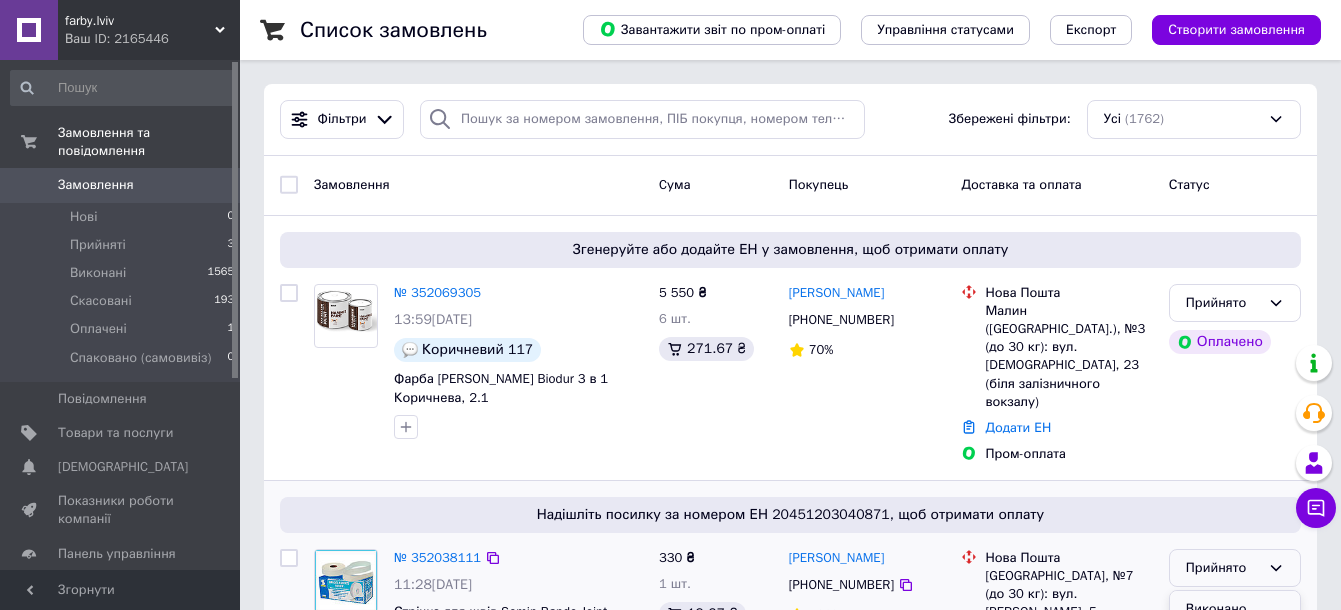 click on "Виконано" at bounding box center (1235, 609) 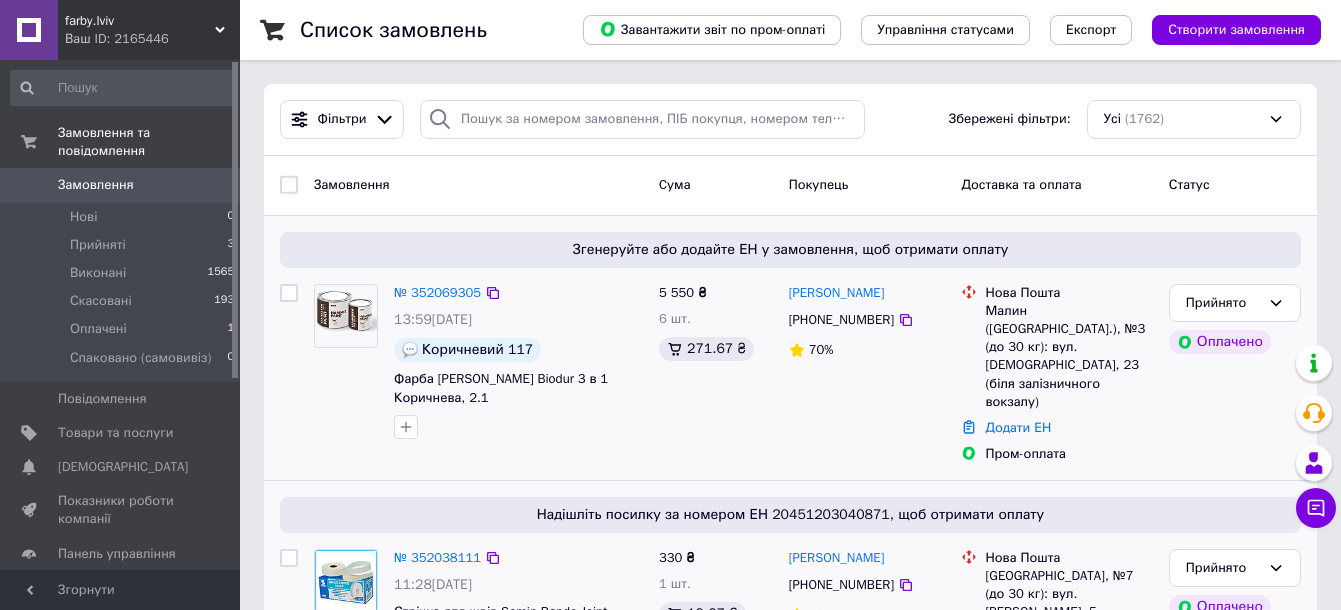 click on "[PERSON_NAME] [PHONE_NUMBER] 70%" at bounding box center (867, 374) 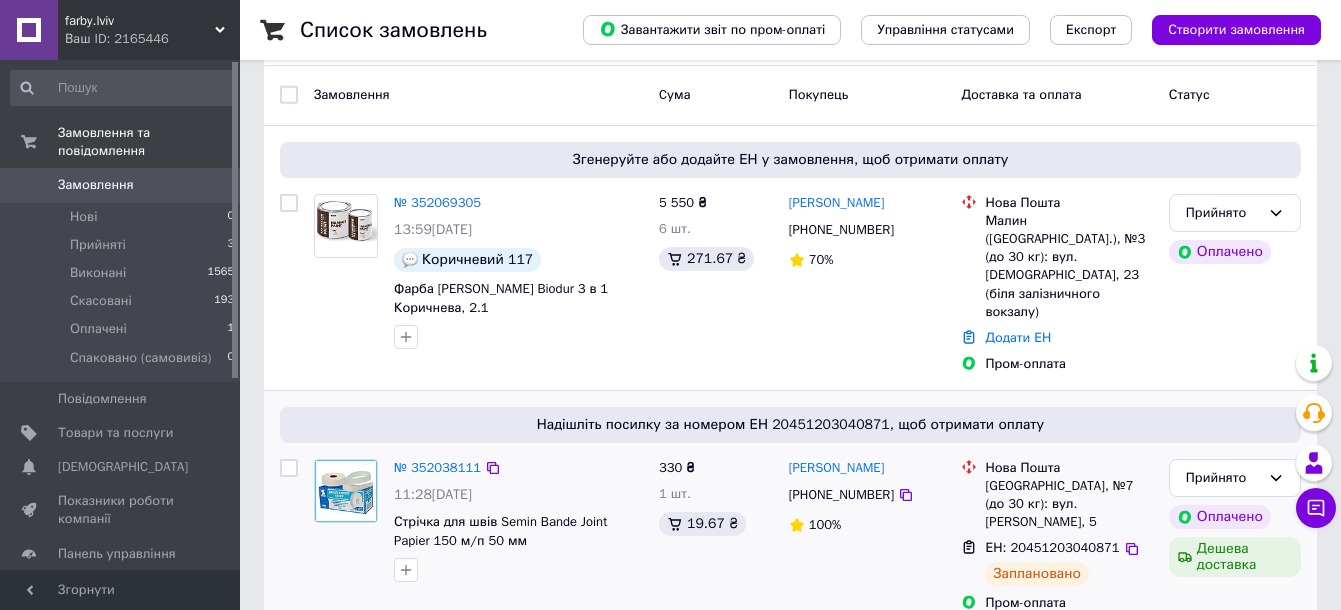 scroll, scrollTop: 125, scrollLeft: 0, axis: vertical 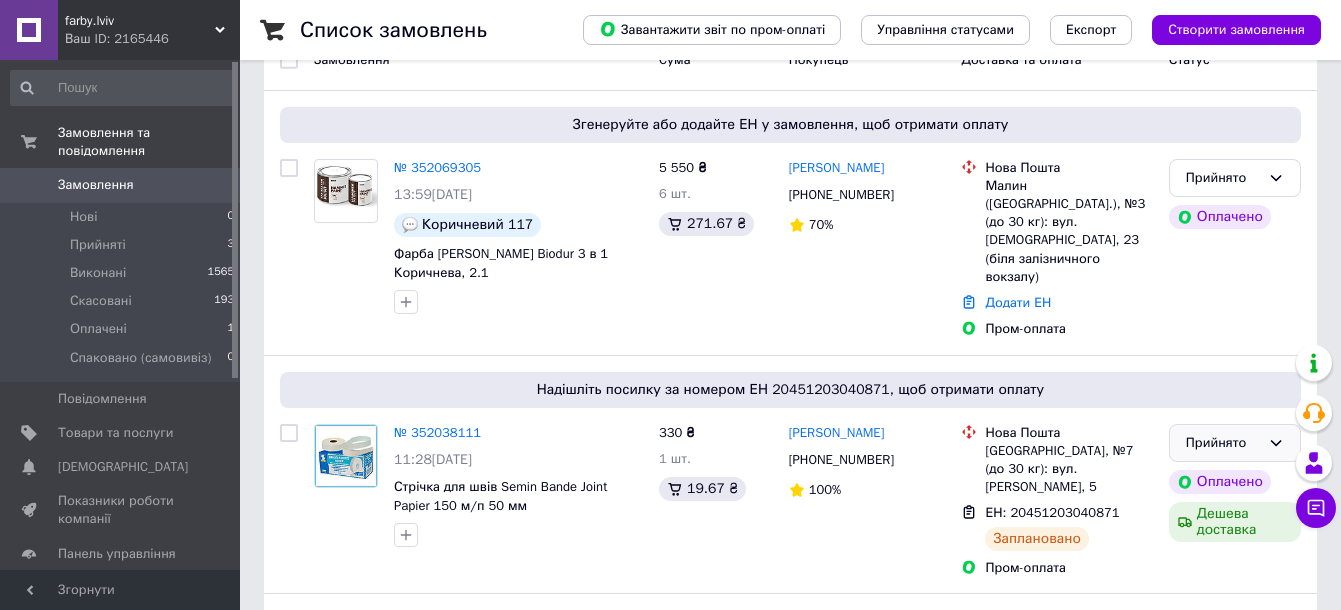 click on "Прийнято" at bounding box center [1235, 443] 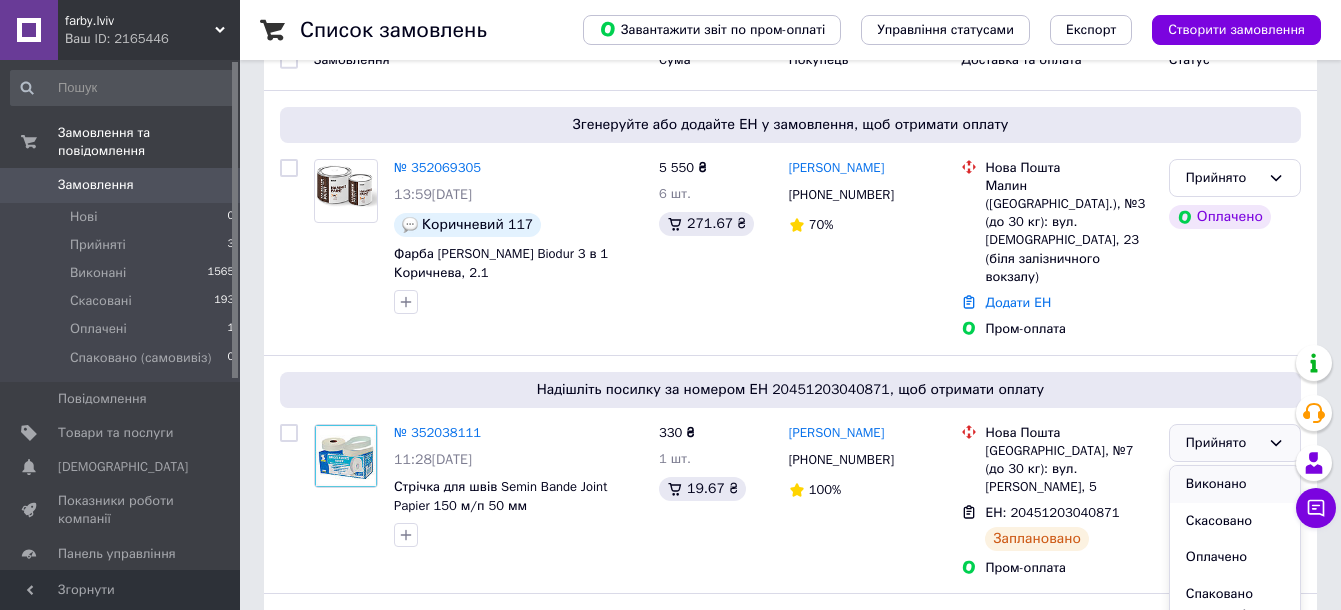 click on "Виконано" at bounding box center [1235, 484] 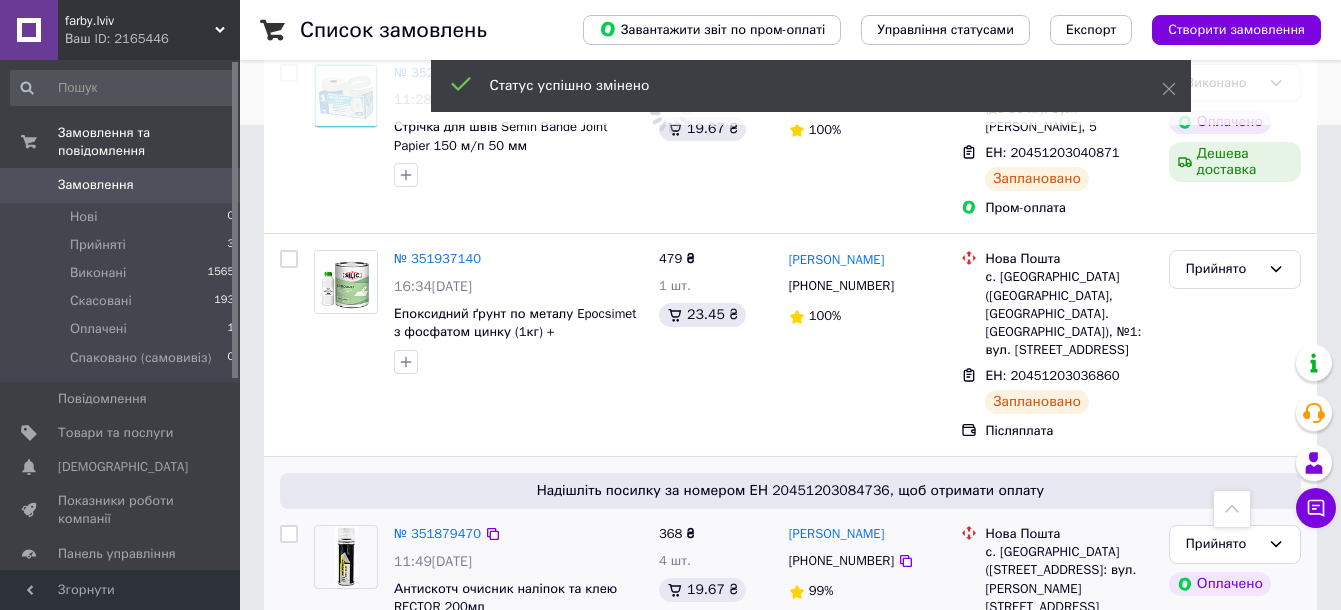 scroll, scrollTop: 625, scrollLeft: 0, axis: vertical 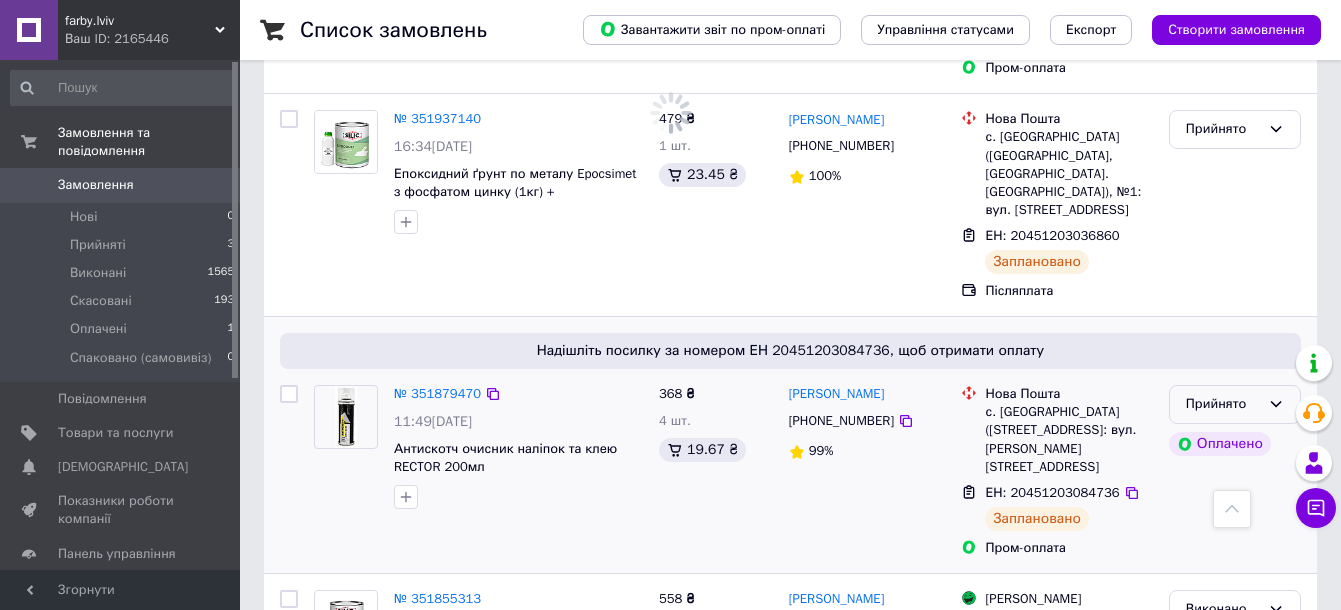 click 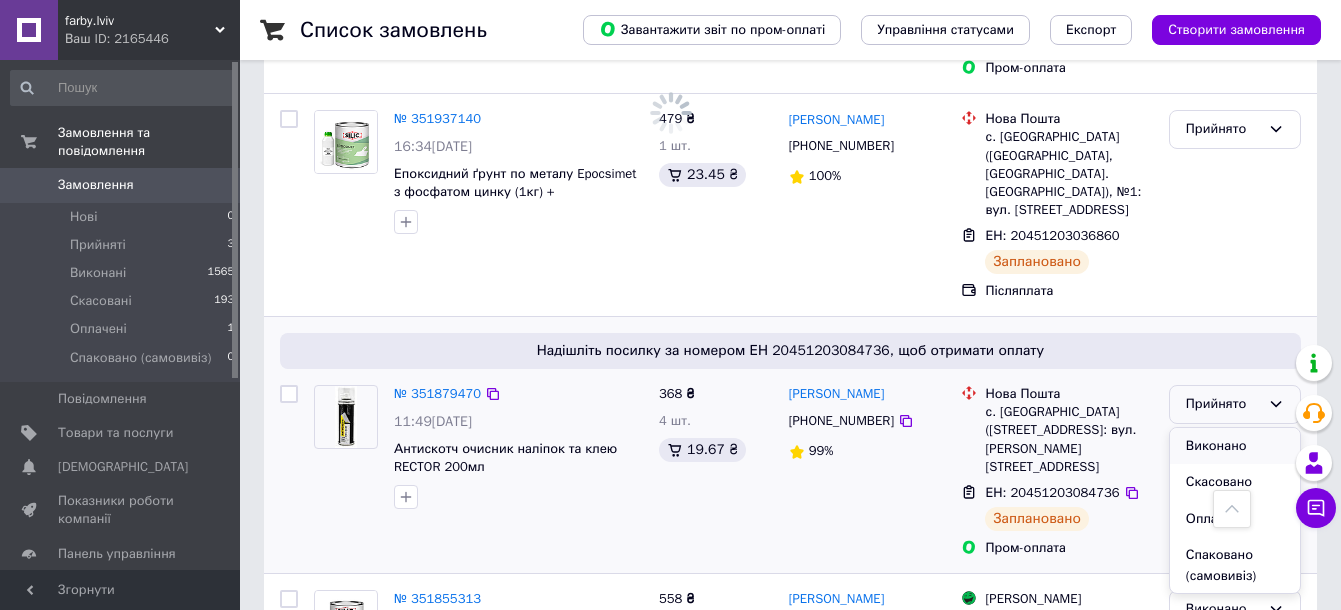 click on "Виконано" at bounding box center [1235, 446] 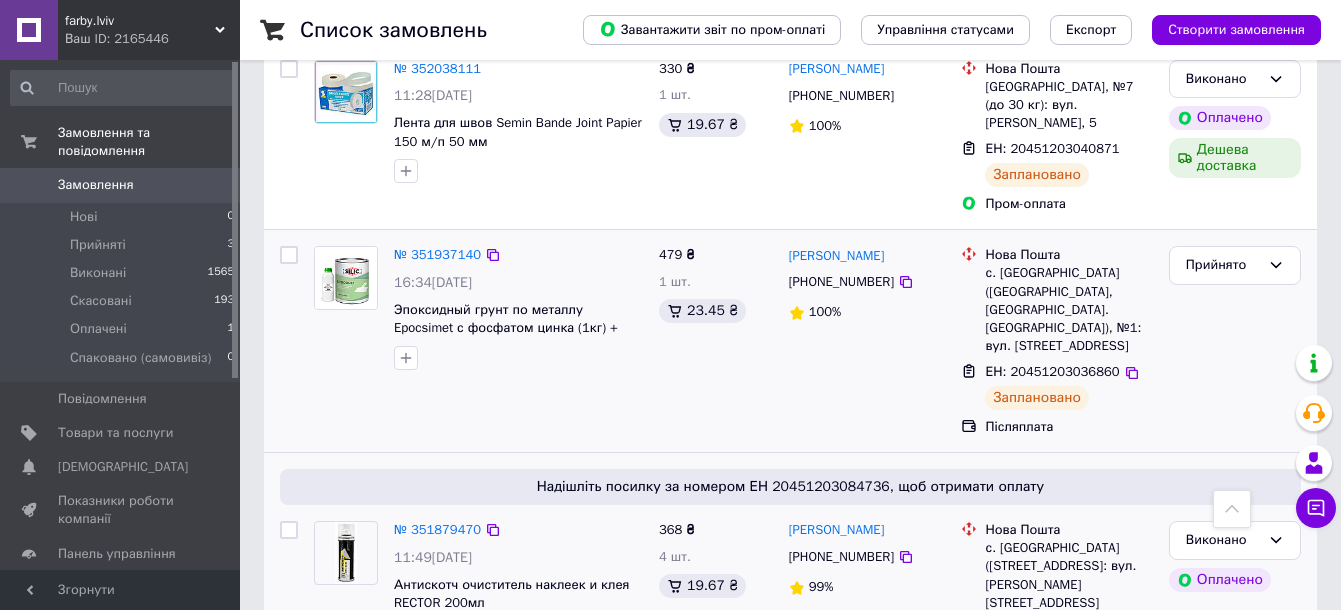 scroll, scrollTop: 375, scrollLeft: 0, axis: vertical 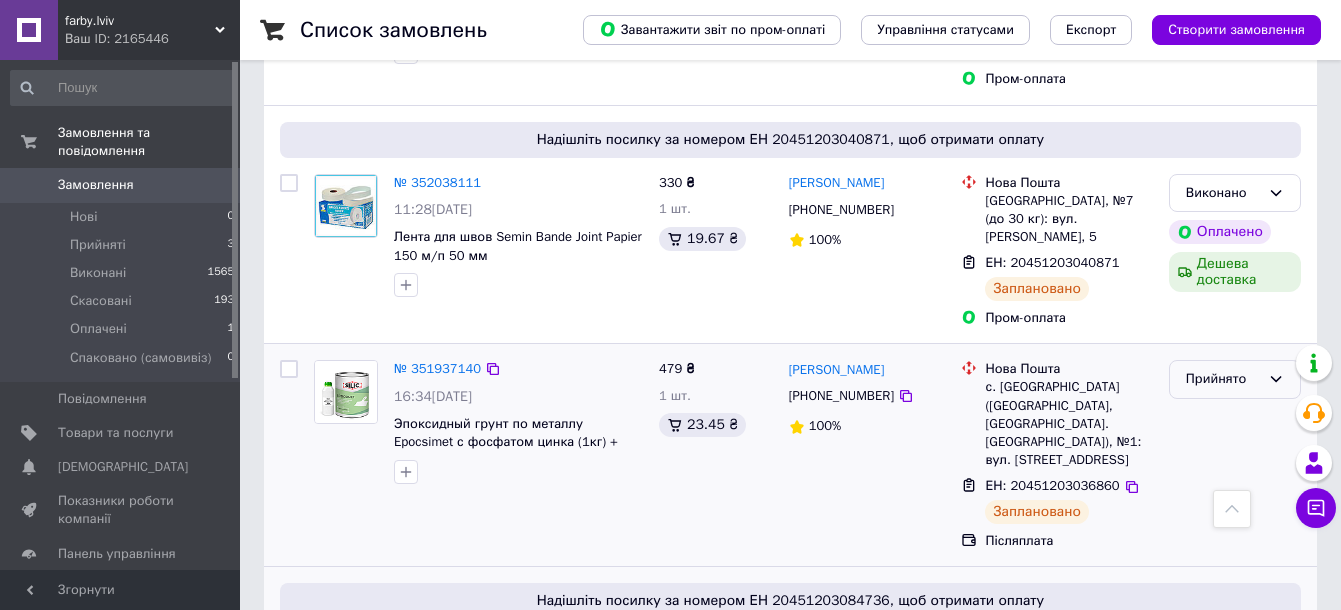 click on "Прийнято" at bounding box center (1223, 379) 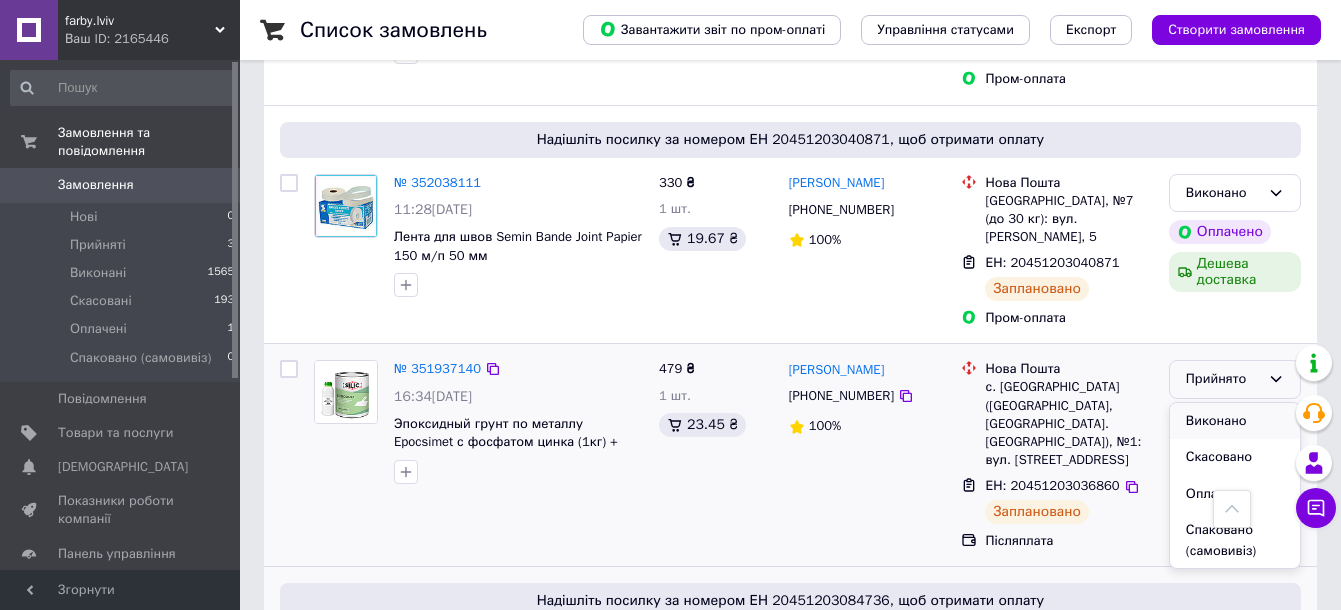 click on "Виконано" at bounding box center [1235, 421] 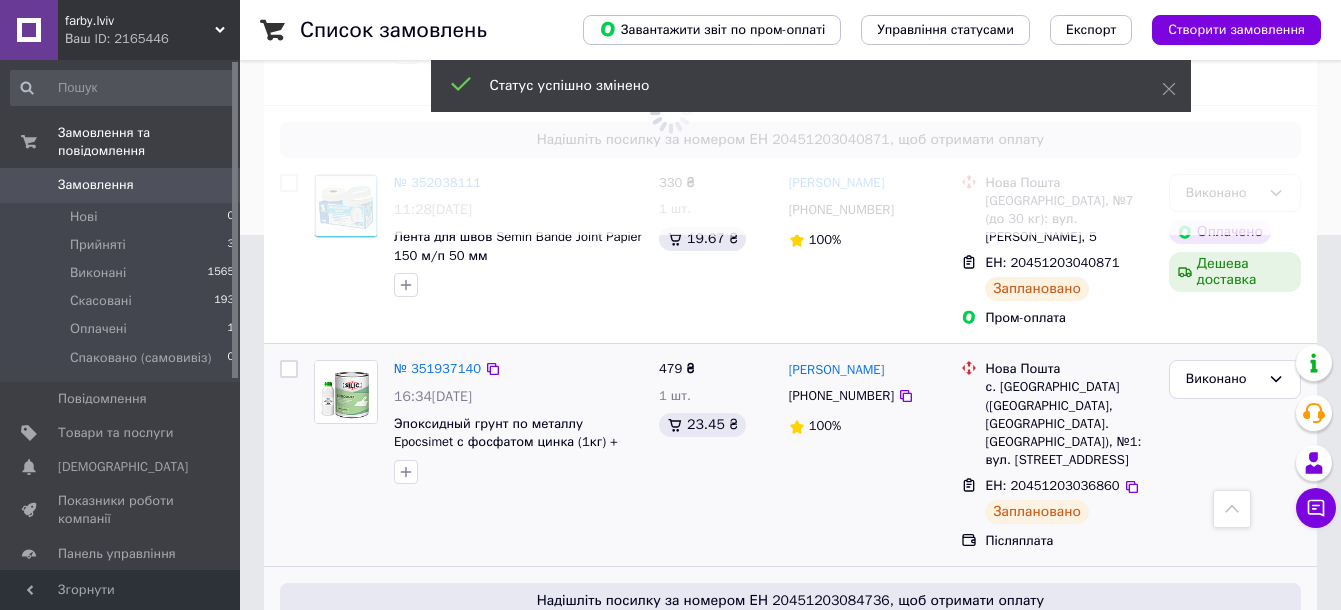 scroll, scrollTop: 125, scrollLeft: 0, axis: vertical 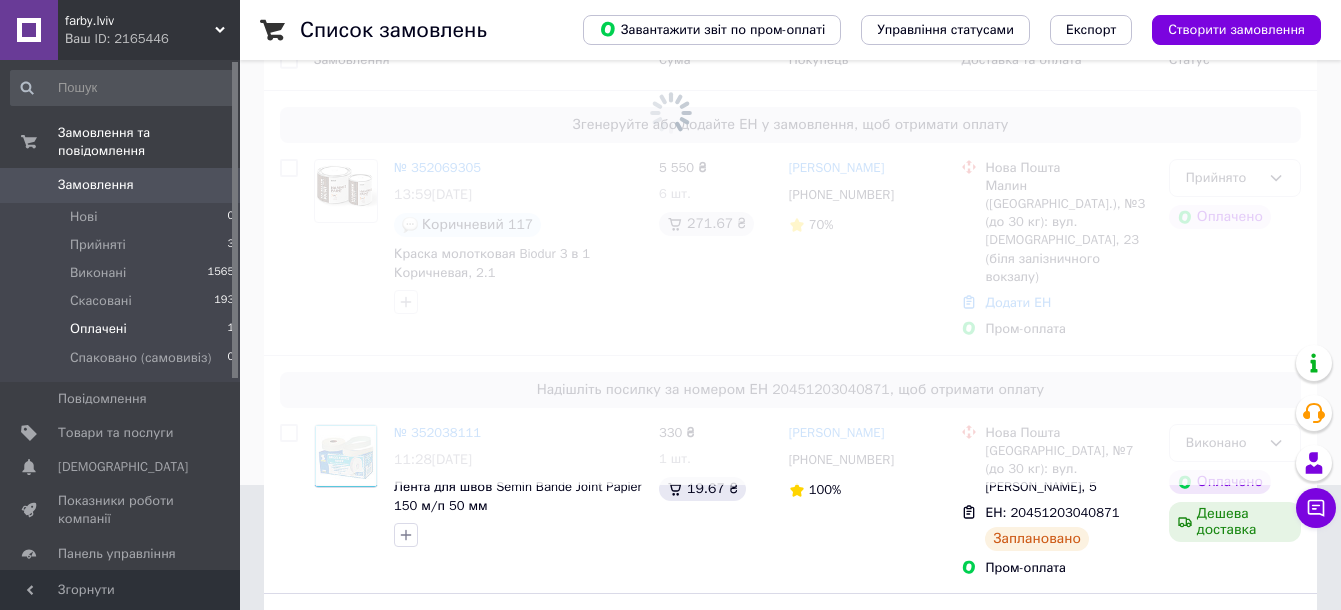 click on "Оплачені" at bounding box center [98, 329] 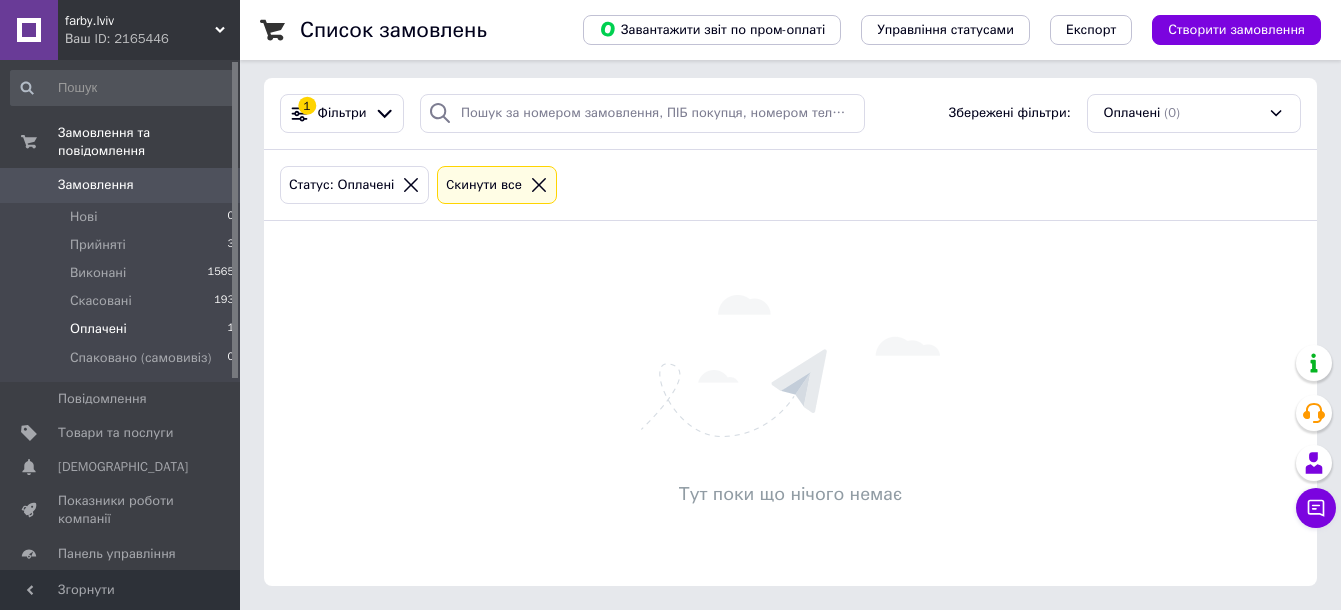 scroll, scrollTop: 0, scrollLeft: 0, axis: both 